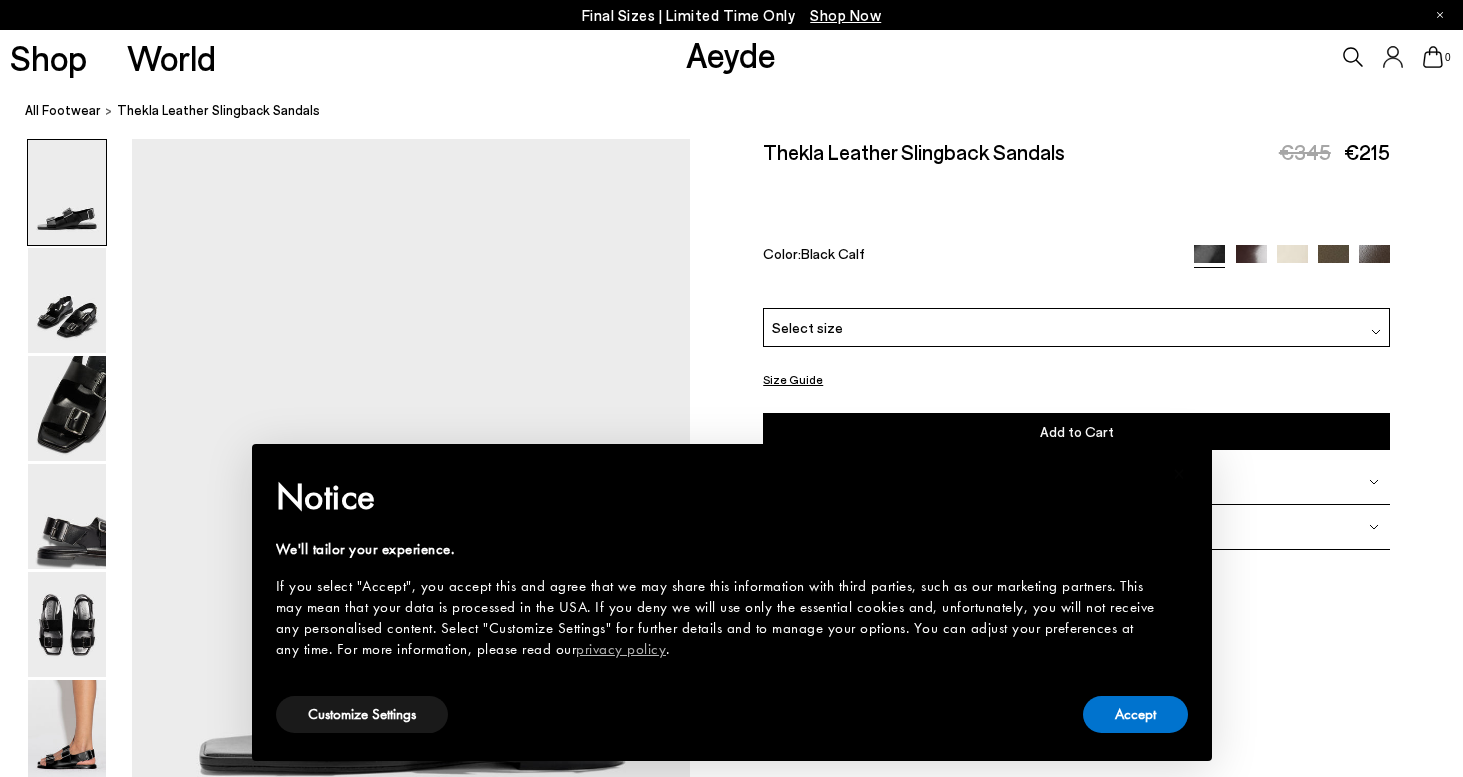 scroll, scrollTop: 0, scrollLeft: 0, axis: both 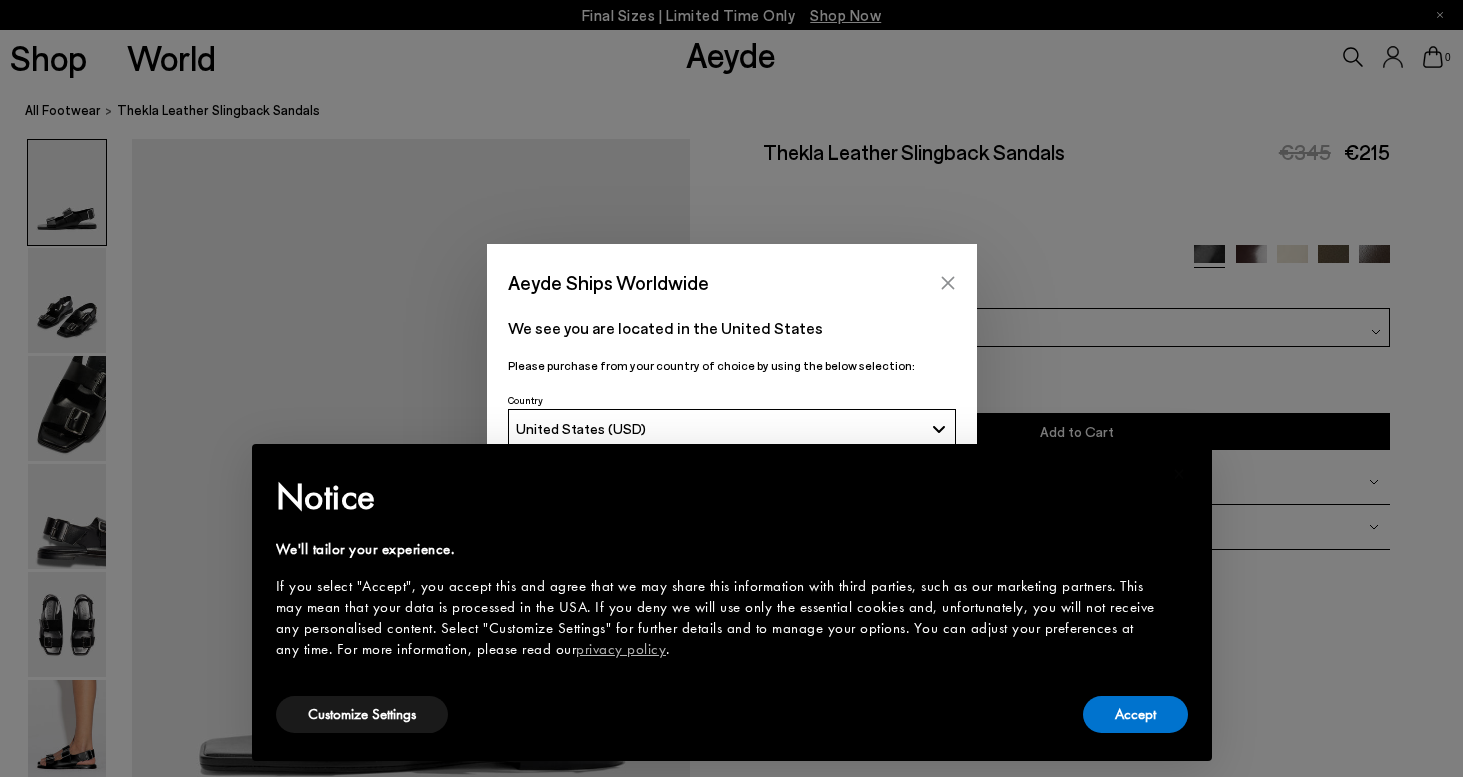 click 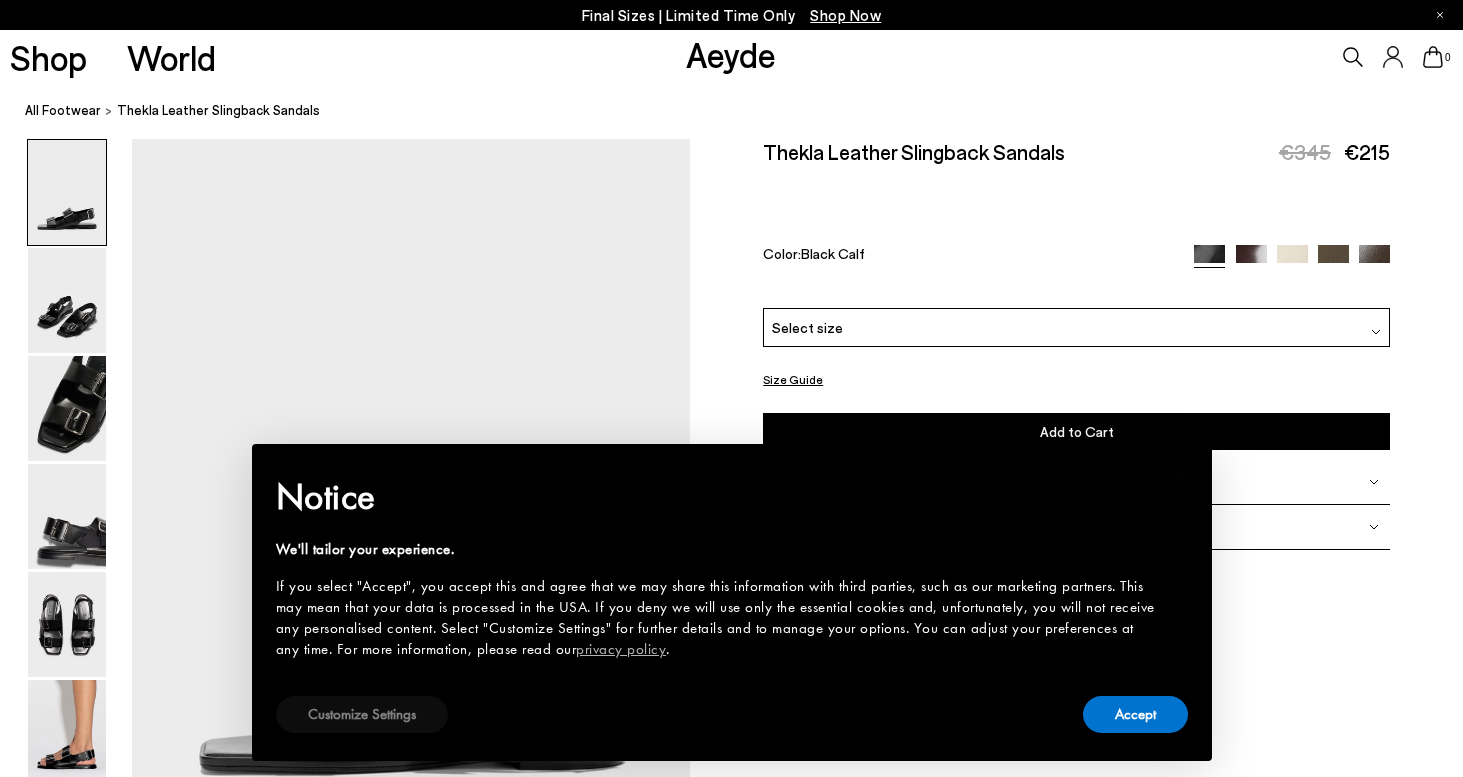 click on "Customize Settings" at bounding box center [362, 714] 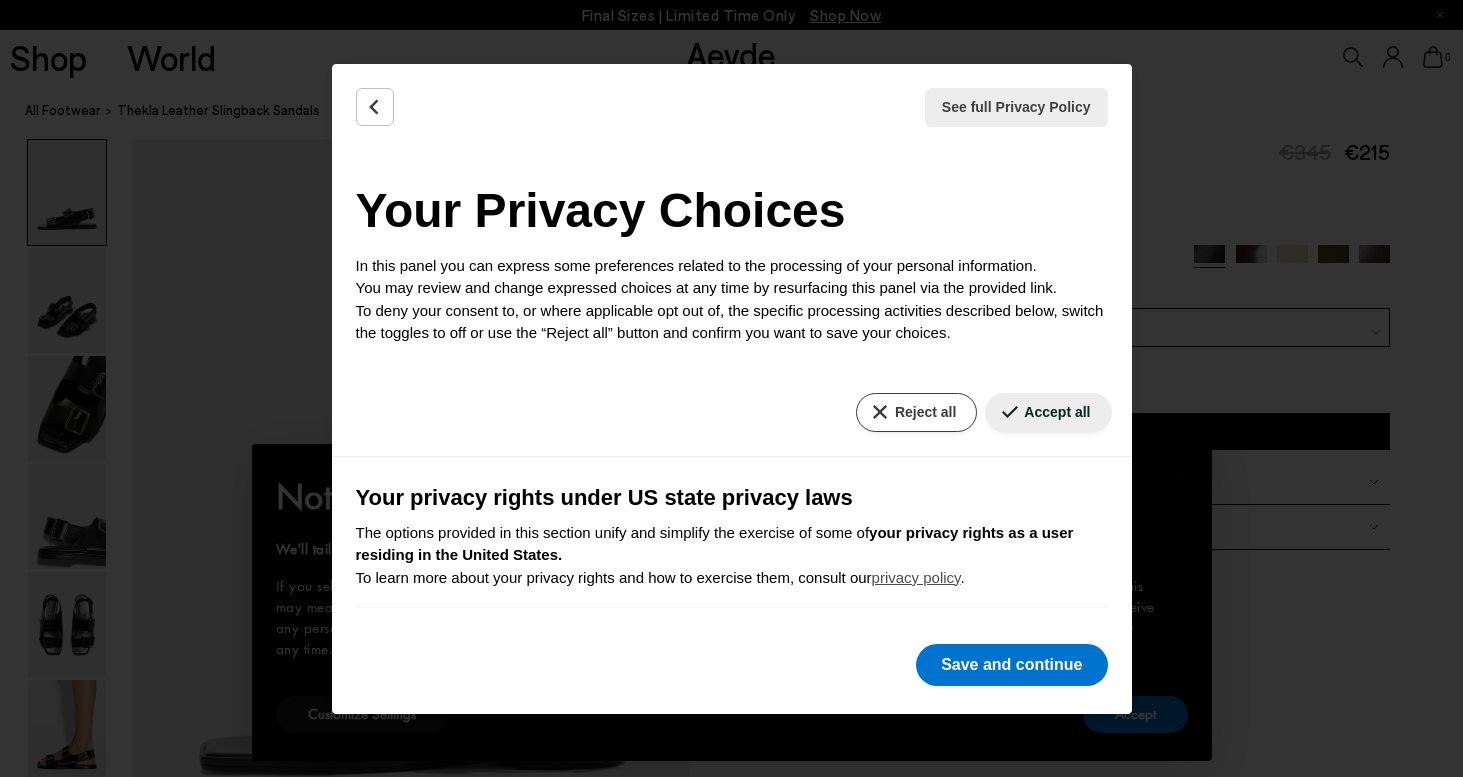 click on "Reject all" at bounding box center [916, 412] 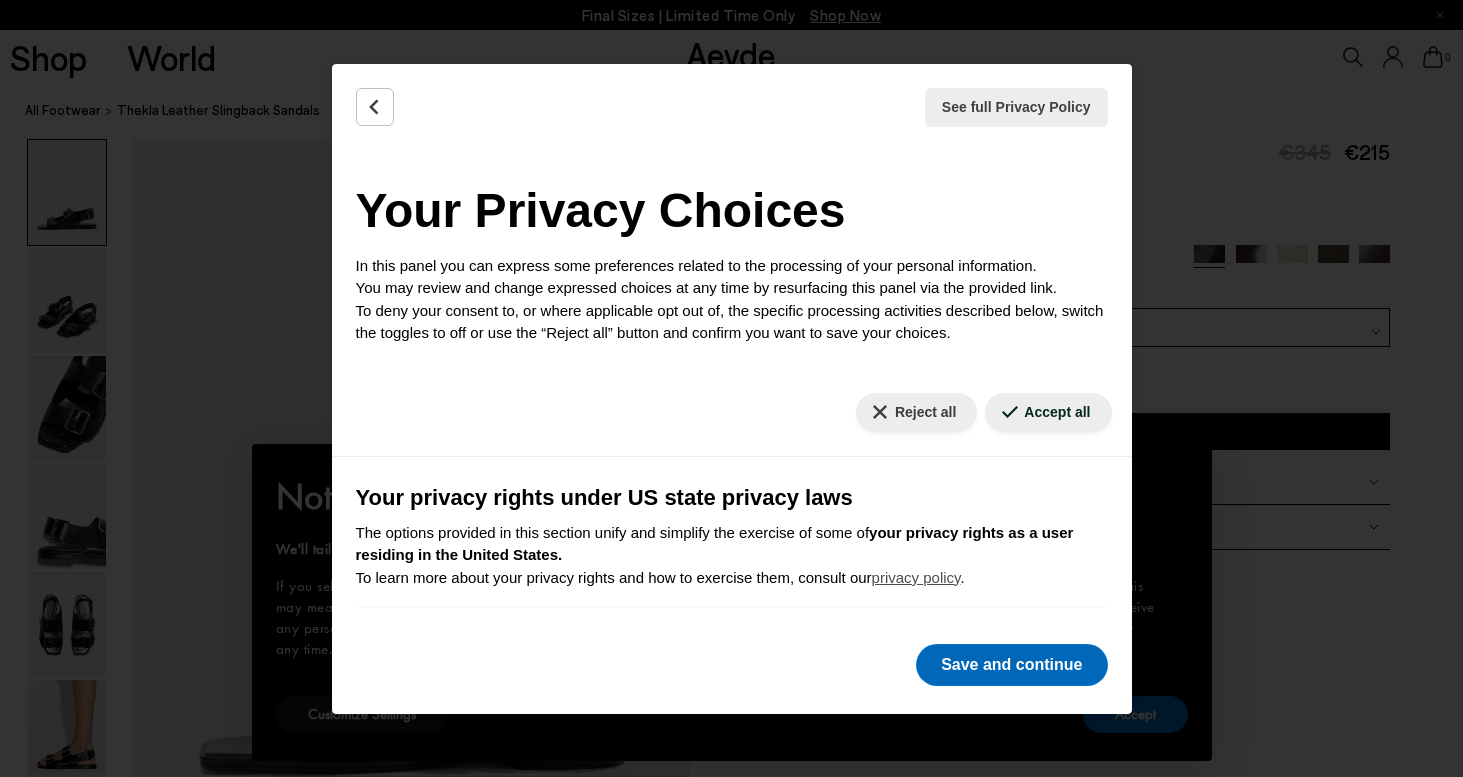click on "Save and continue" at bounding box center [1011, 665] 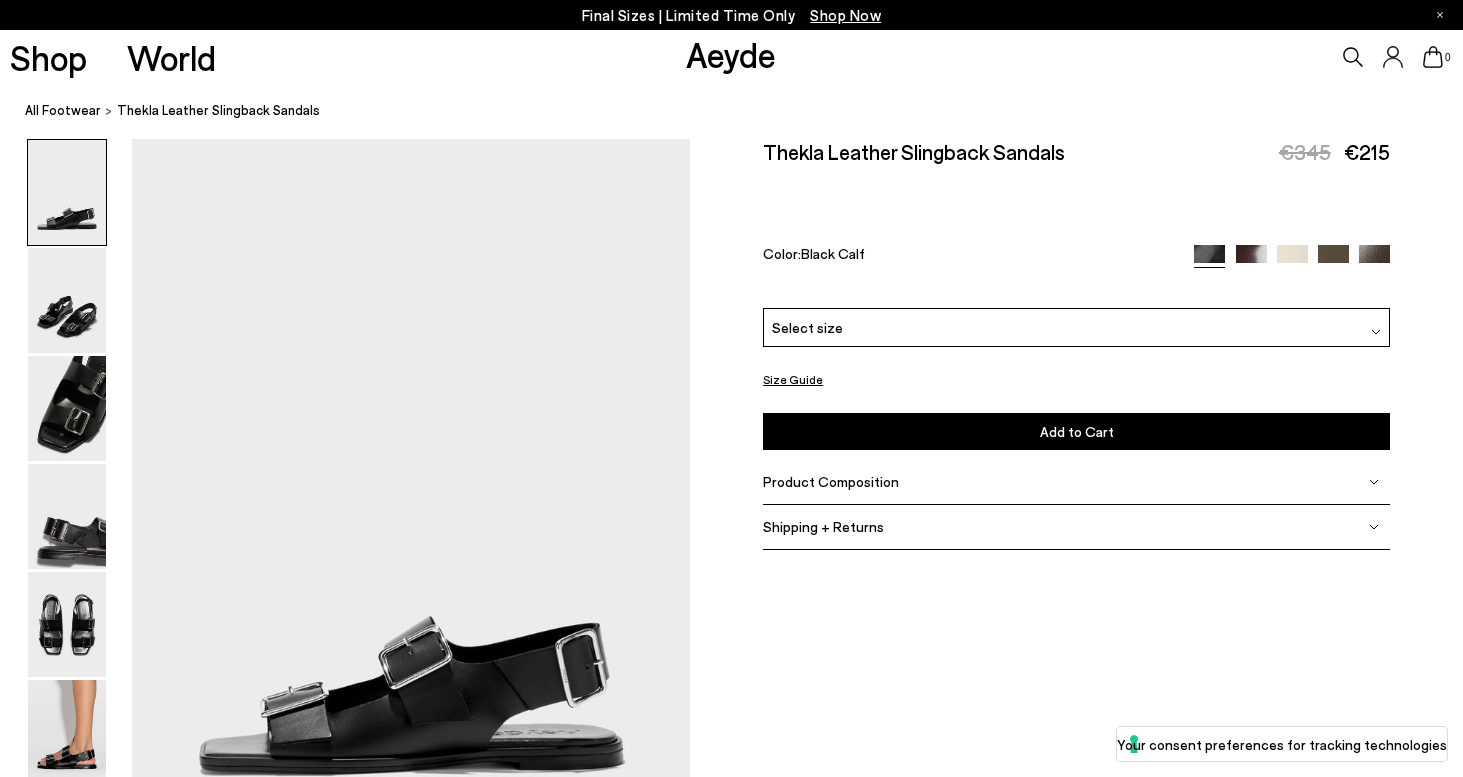 click at bounding box center (1251, 260) 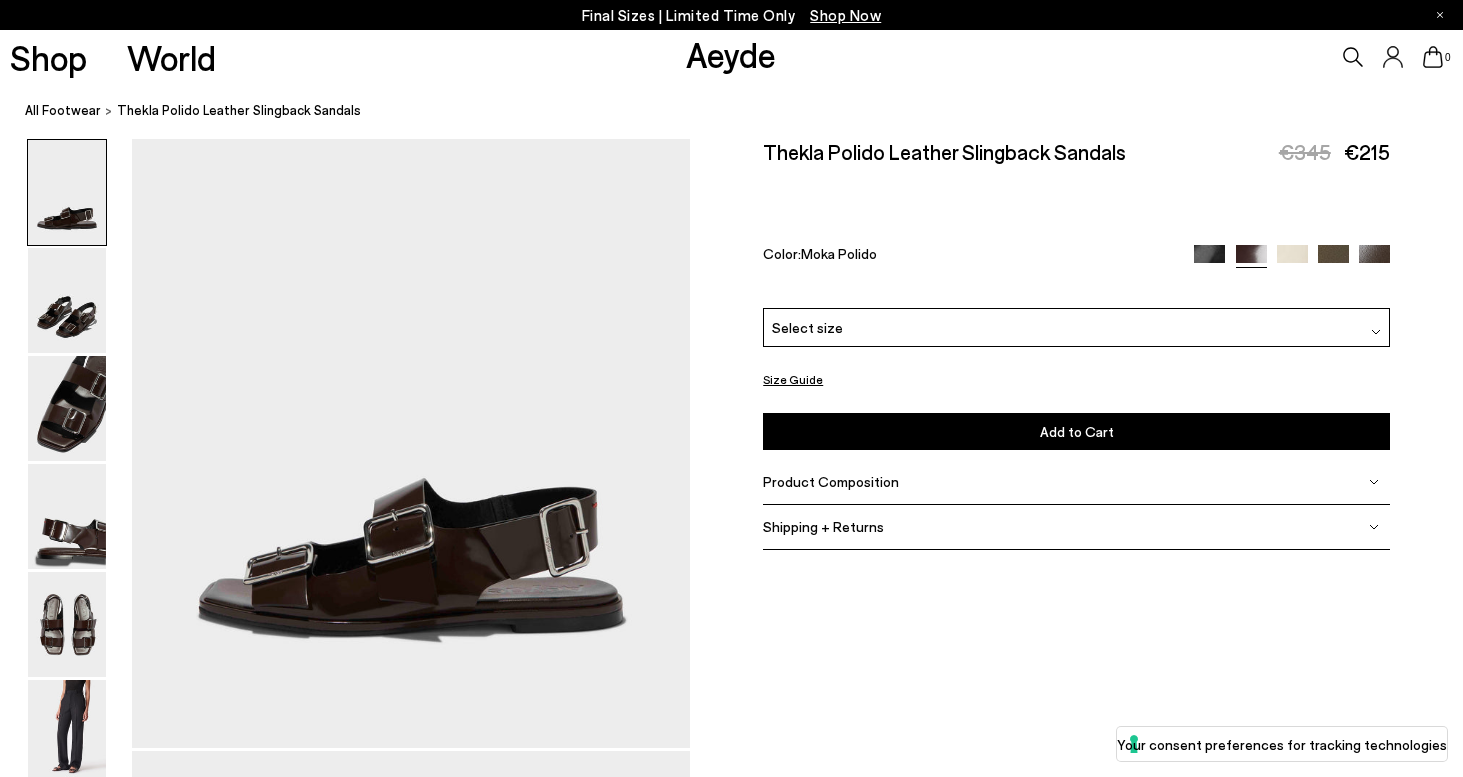 scroll, scrollTop: 137, scrollLeft: 0, axis: vertical 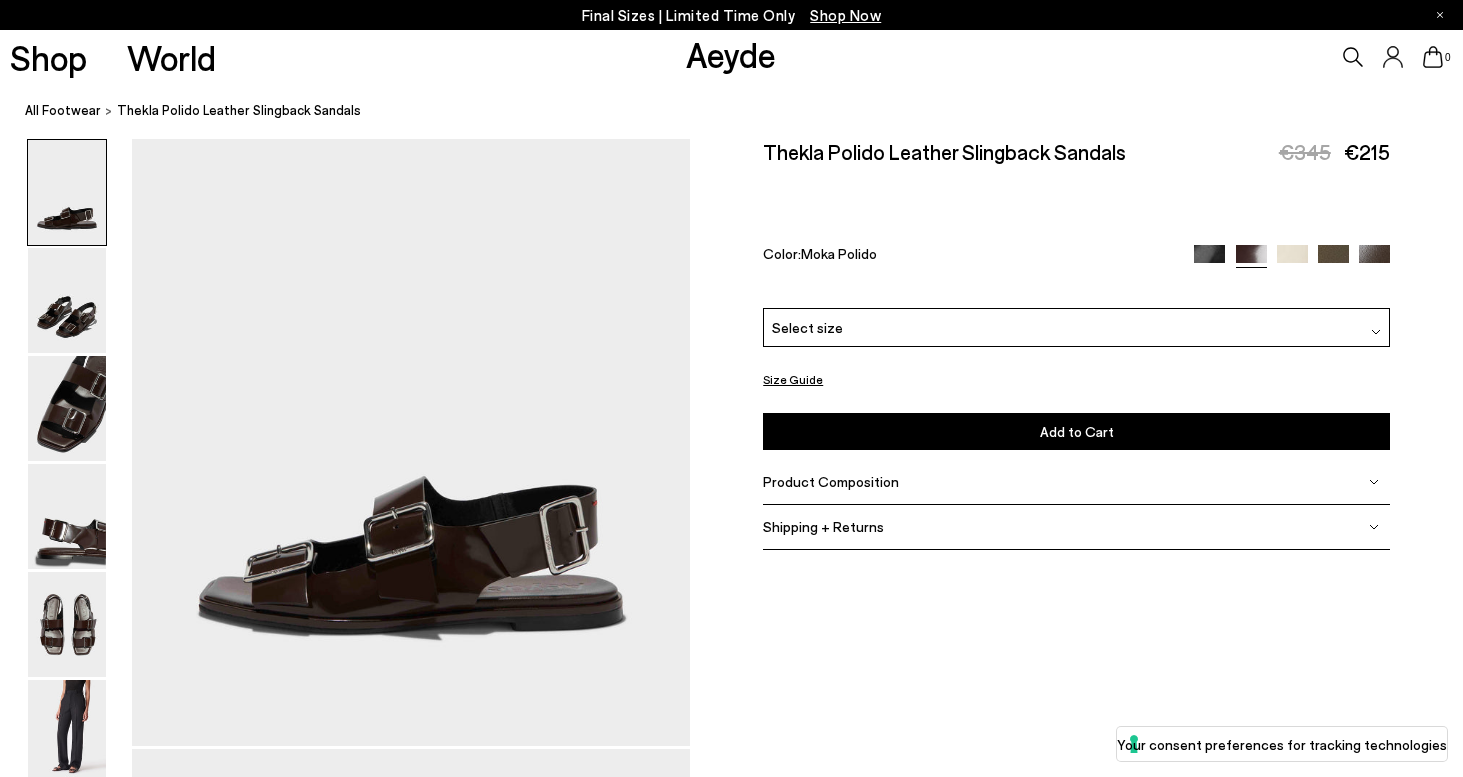 click at bounding box center [1292, 260] 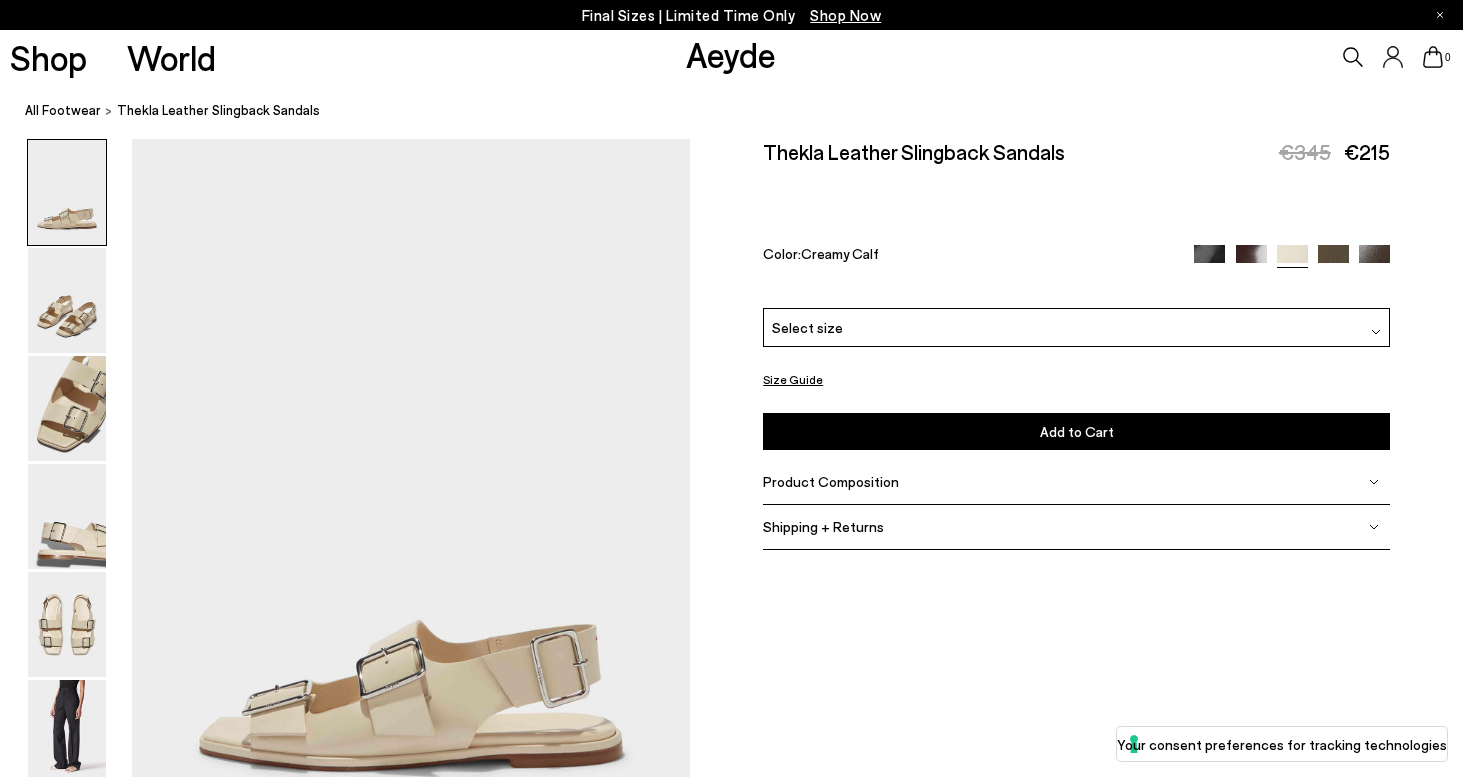 scroll, scrollTop: 0, scrollLeft: 0, axis: both 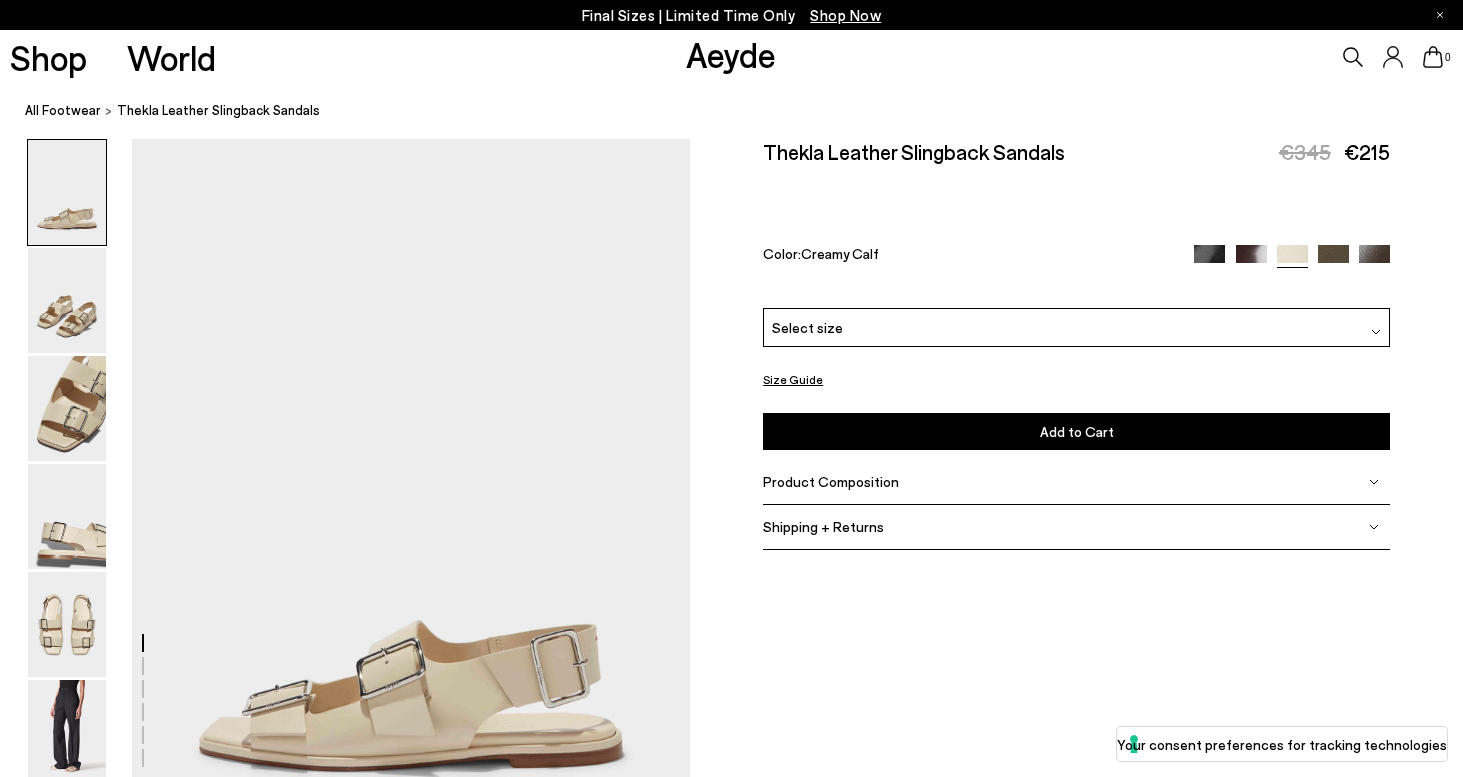 click at bounding box center [1333, 260] 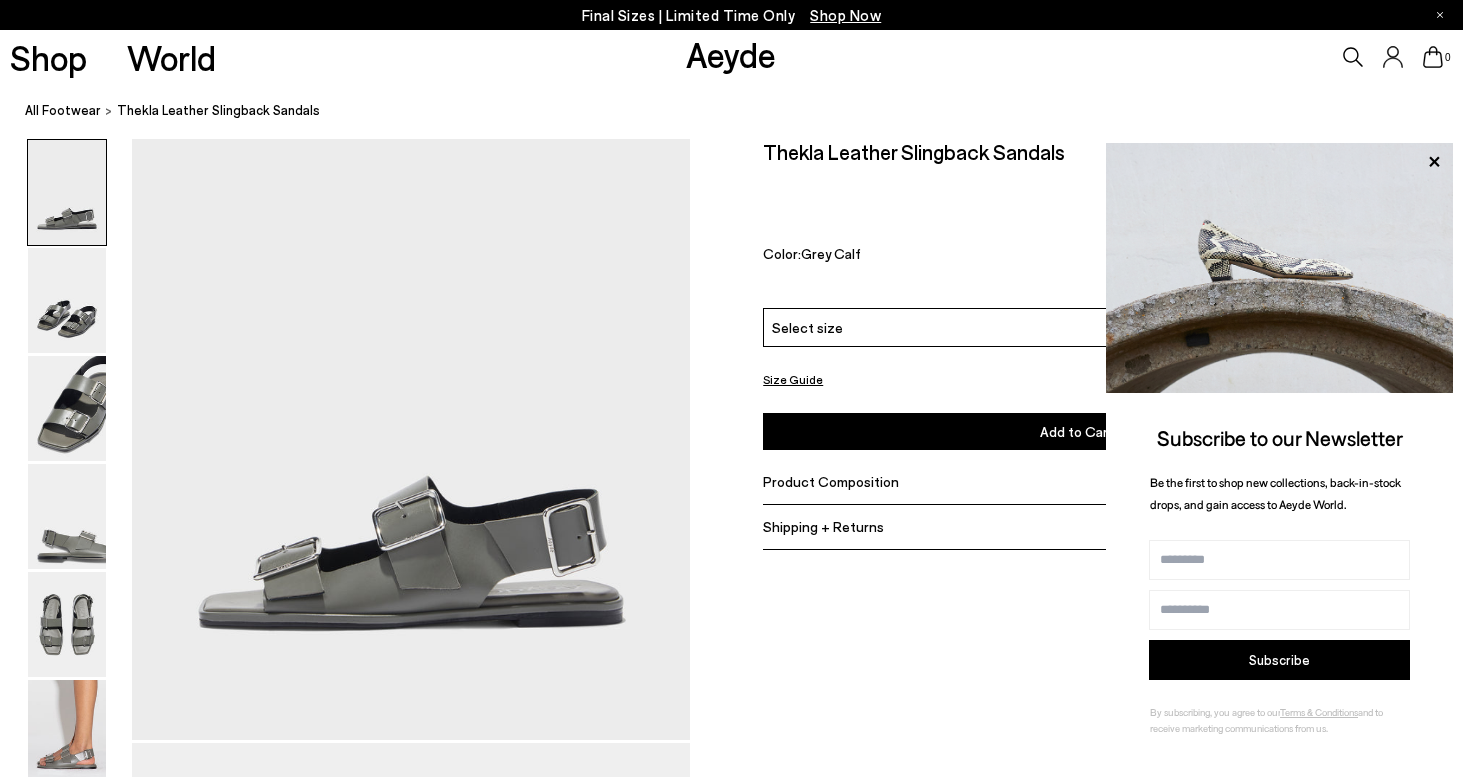 scroll, scrollTop: 159, scrollLeft: 0, axis: vertical 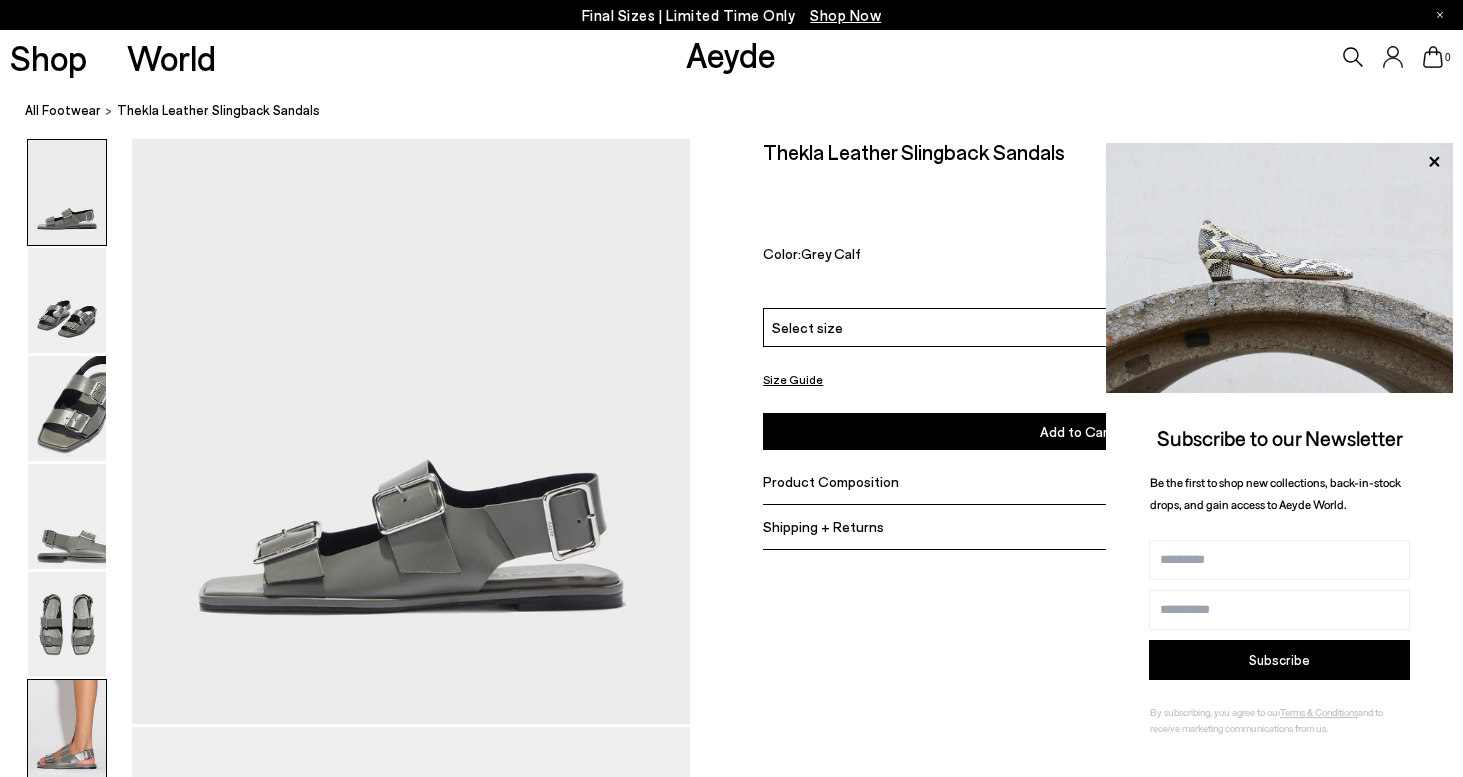 click at bounding box center (67, 732) 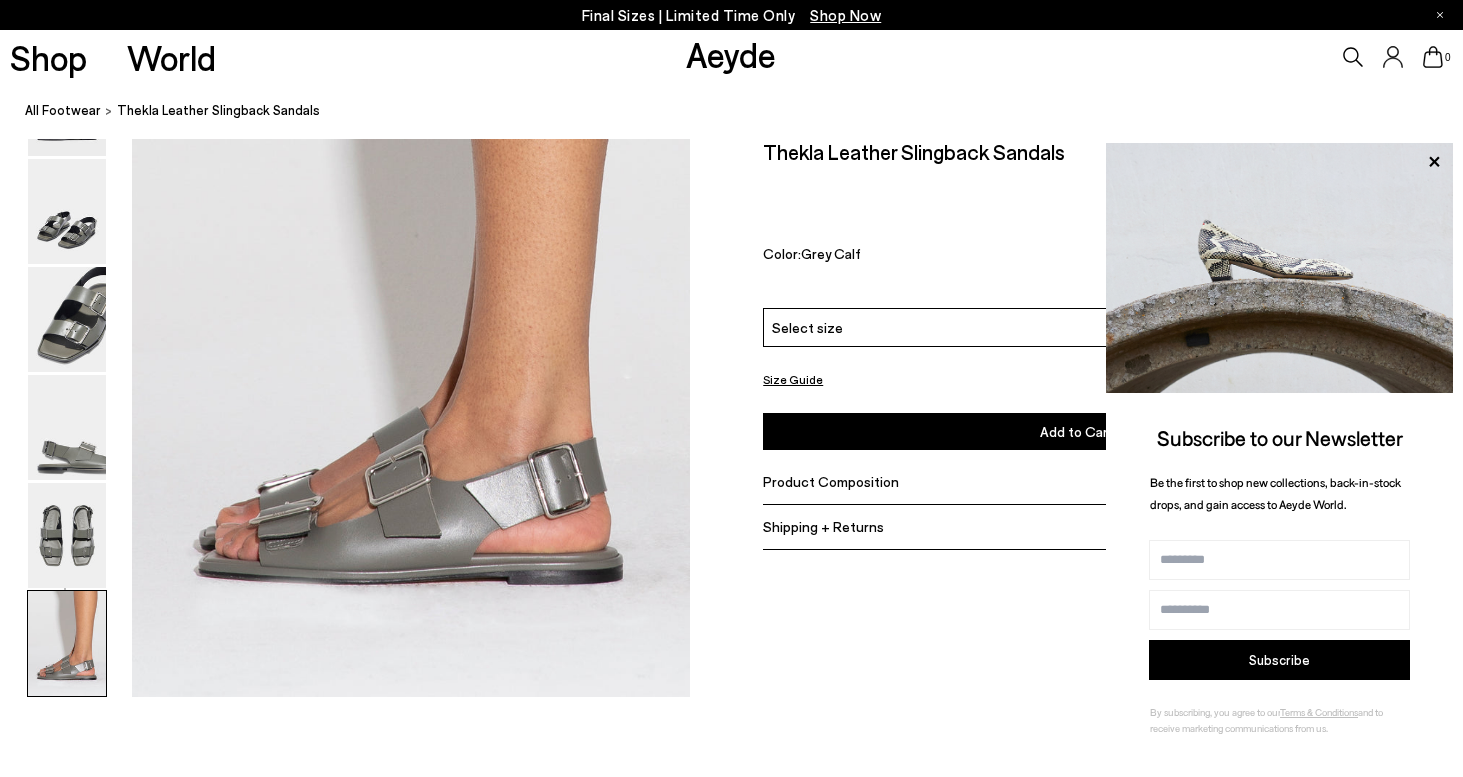 scroll, scrollTop: 3922, scrollLeft: 0, axis: vertical 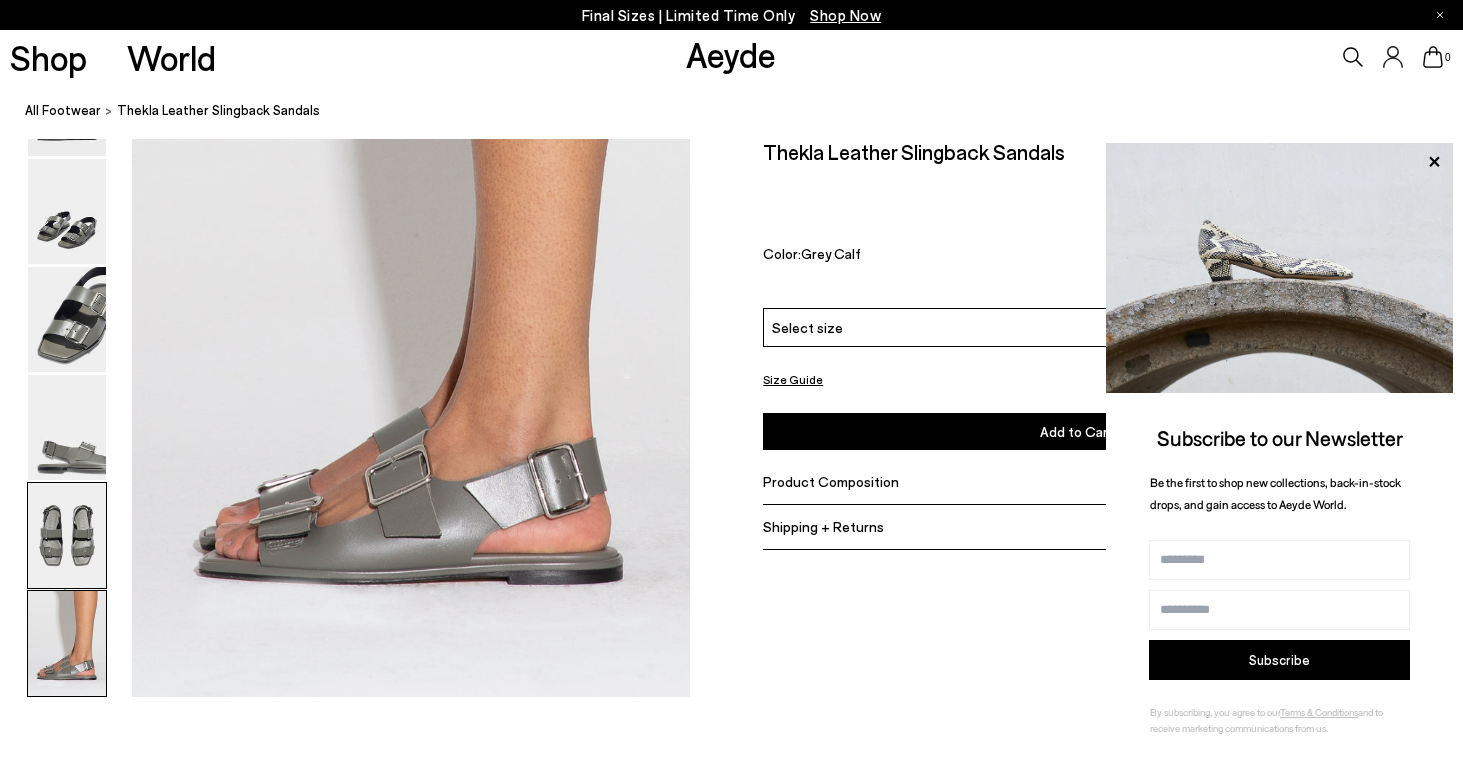 click at bounding box center [67, 535] 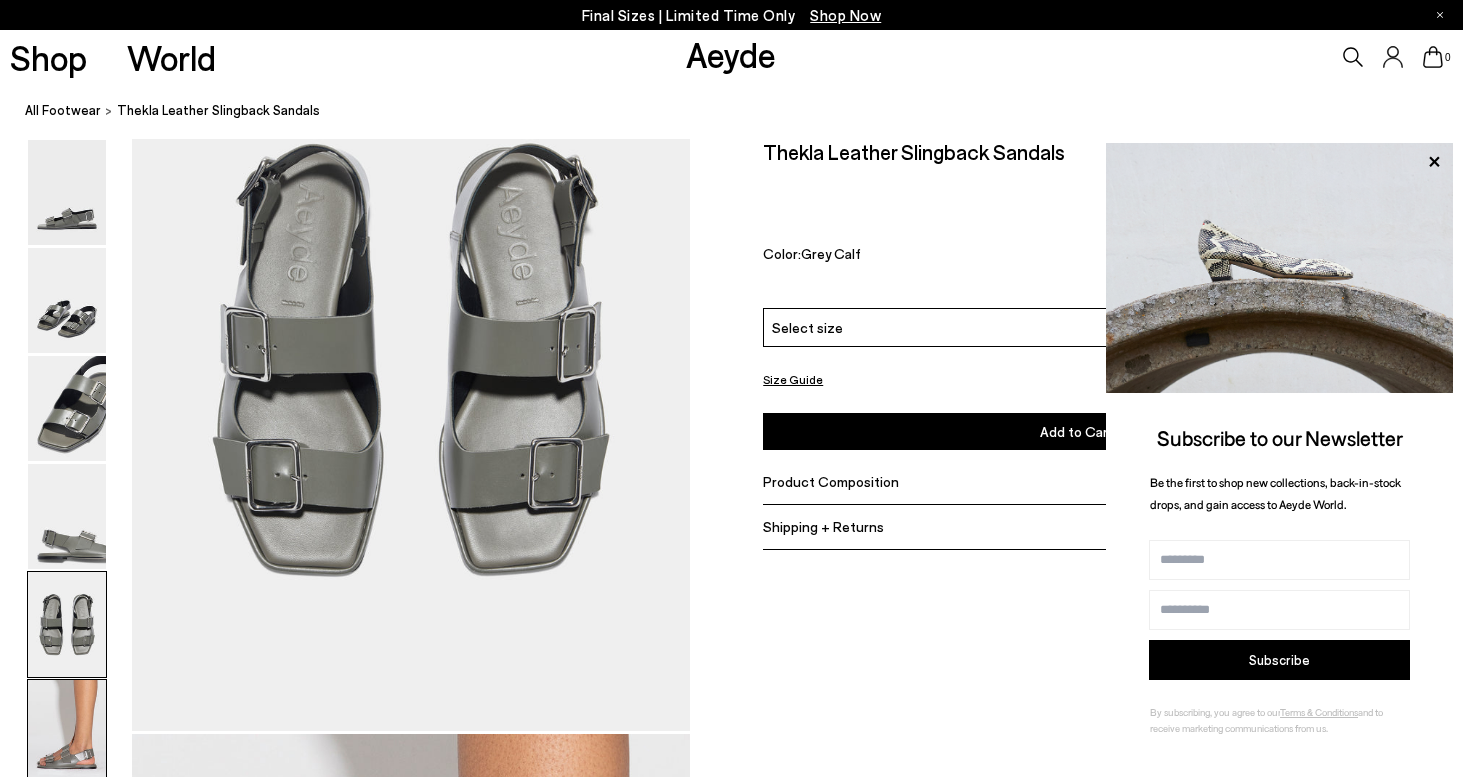 scroll, scrollTop: 2989, scrollLeft: 0, axis: vertical 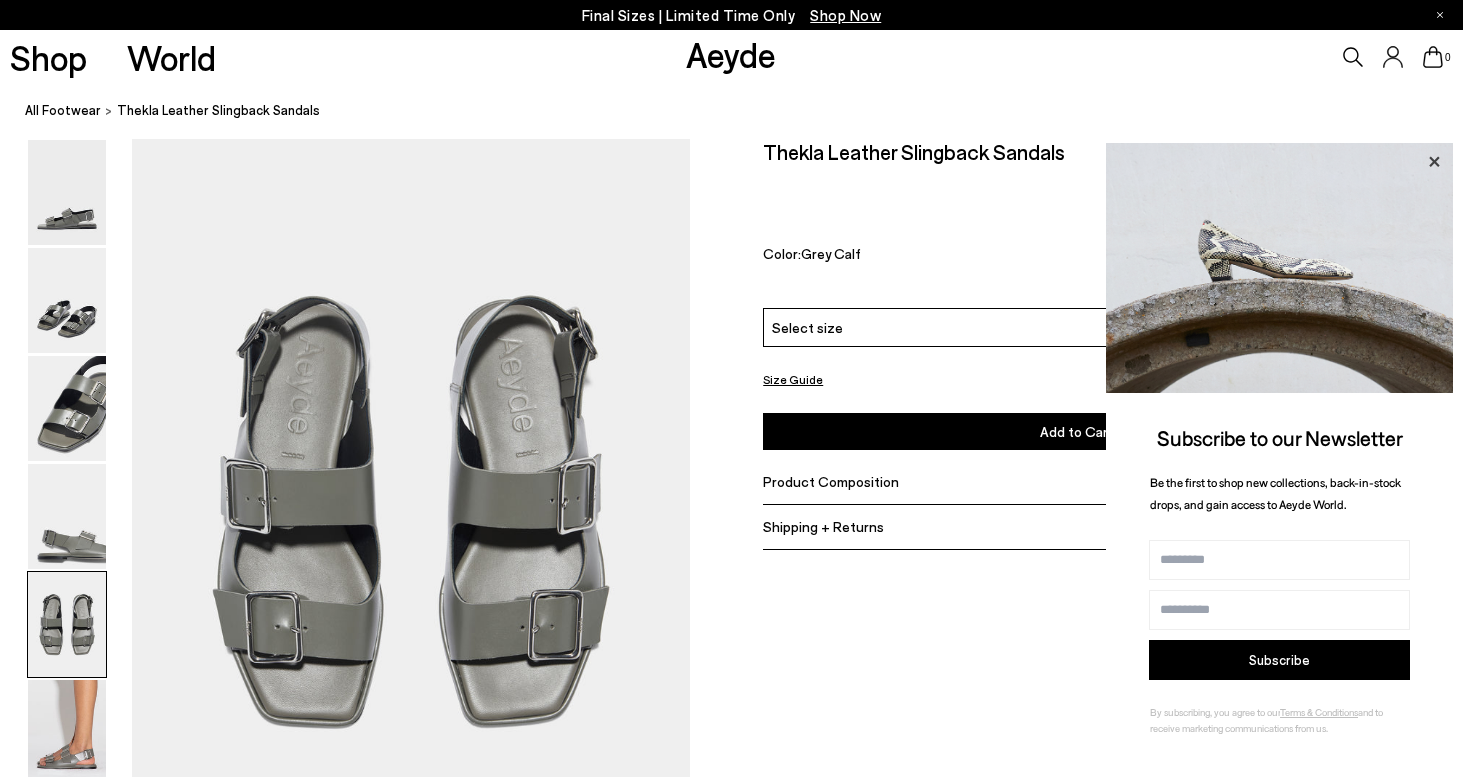 click 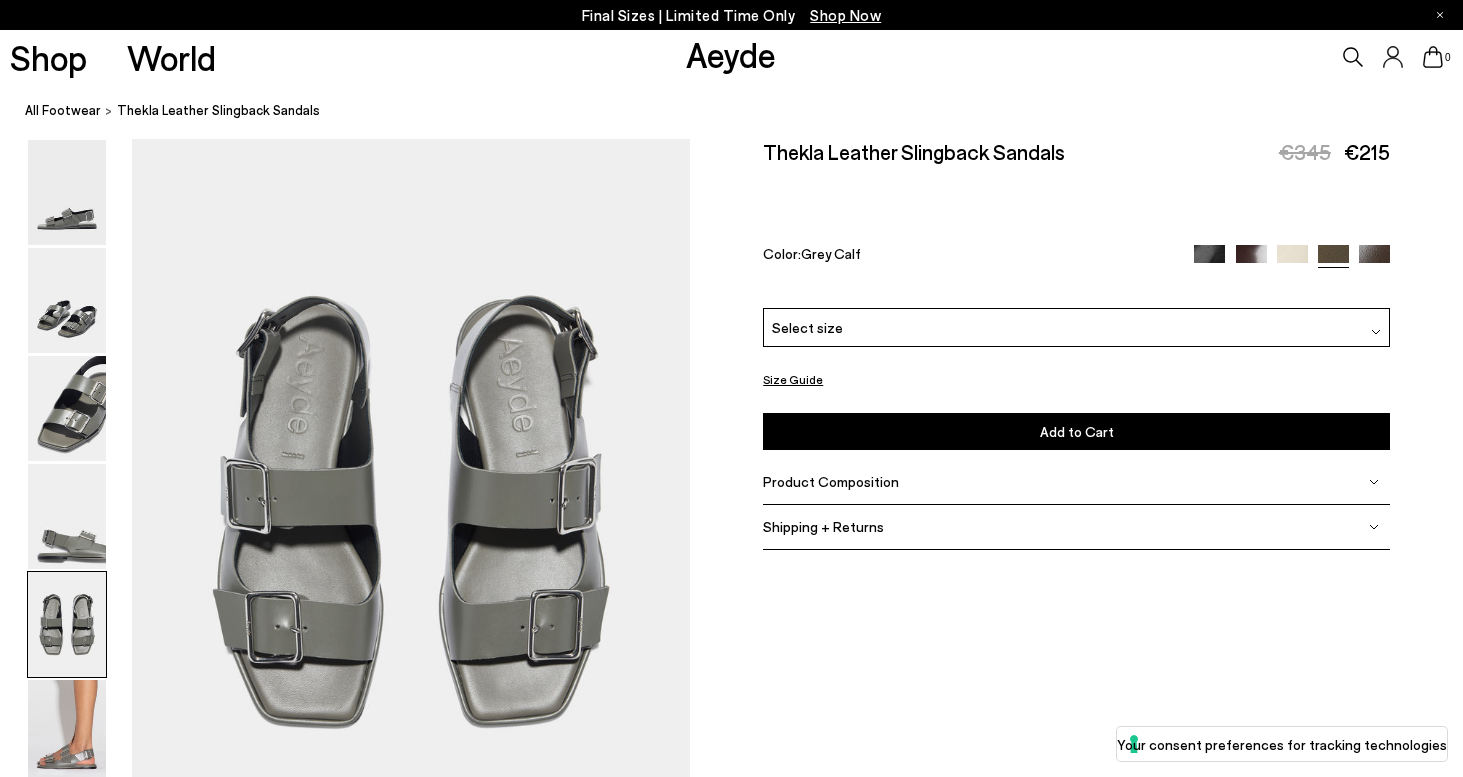 click at bounding box center [1374, 260] 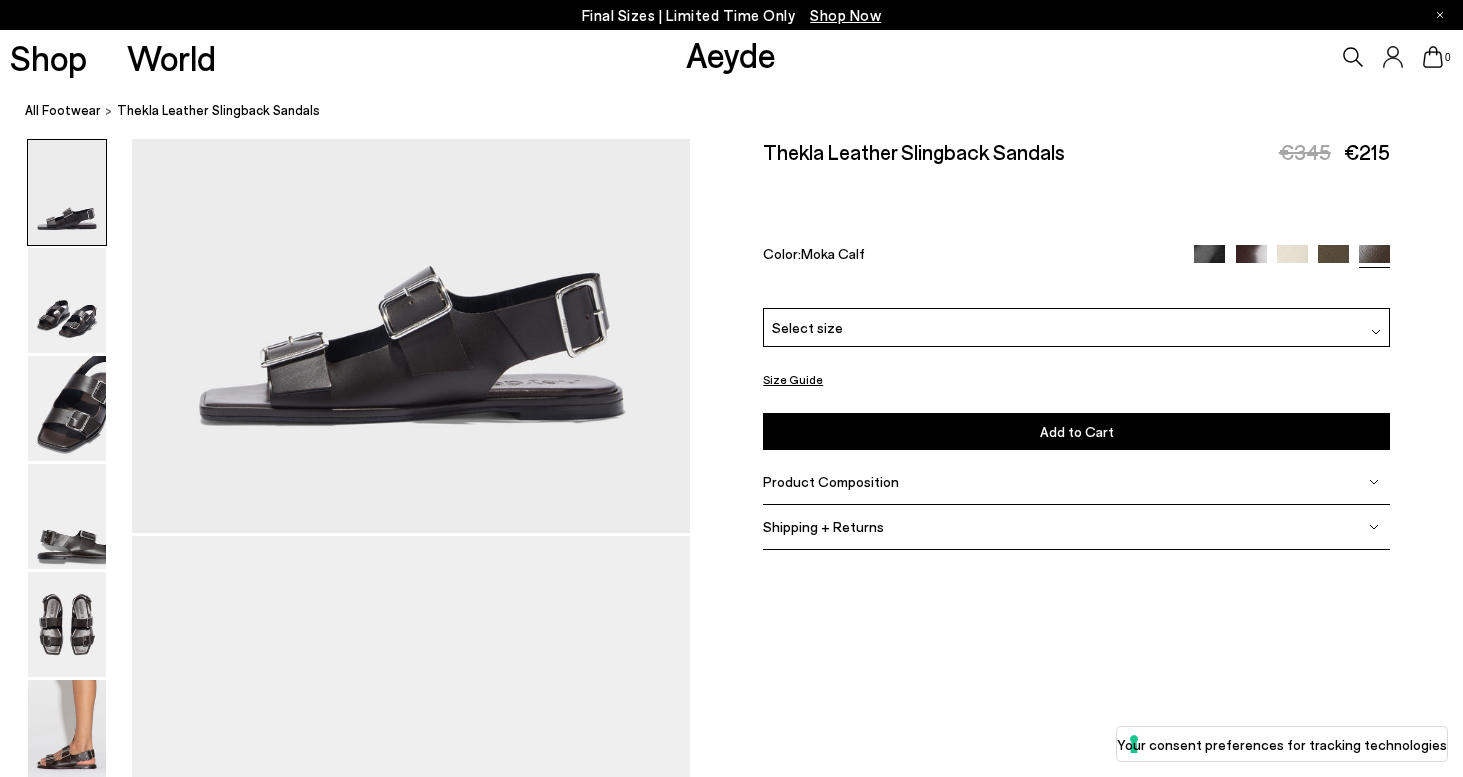 scroll, scrollTop: 413, scrollLeft: 0, axis: vertical 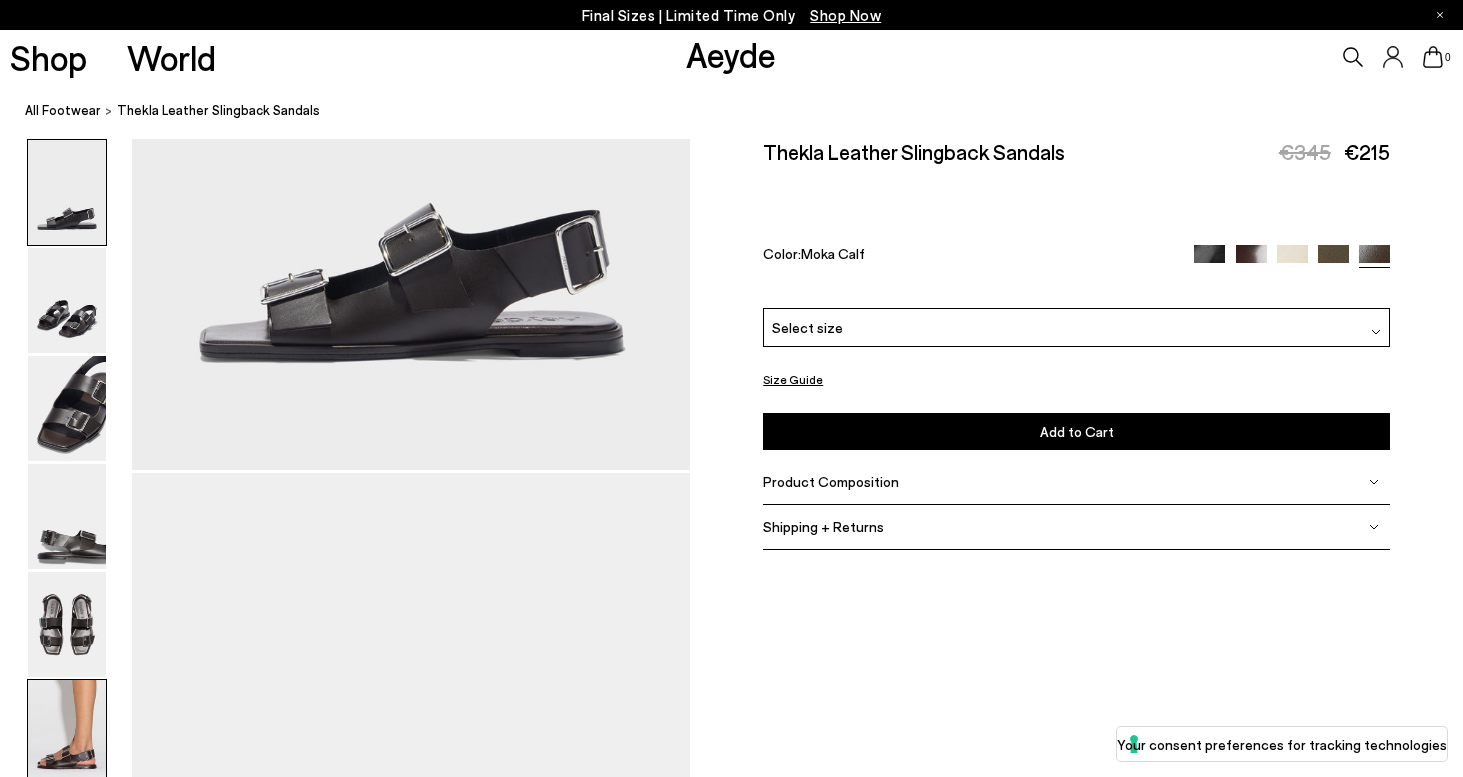 click at bounding box center [67, 732] 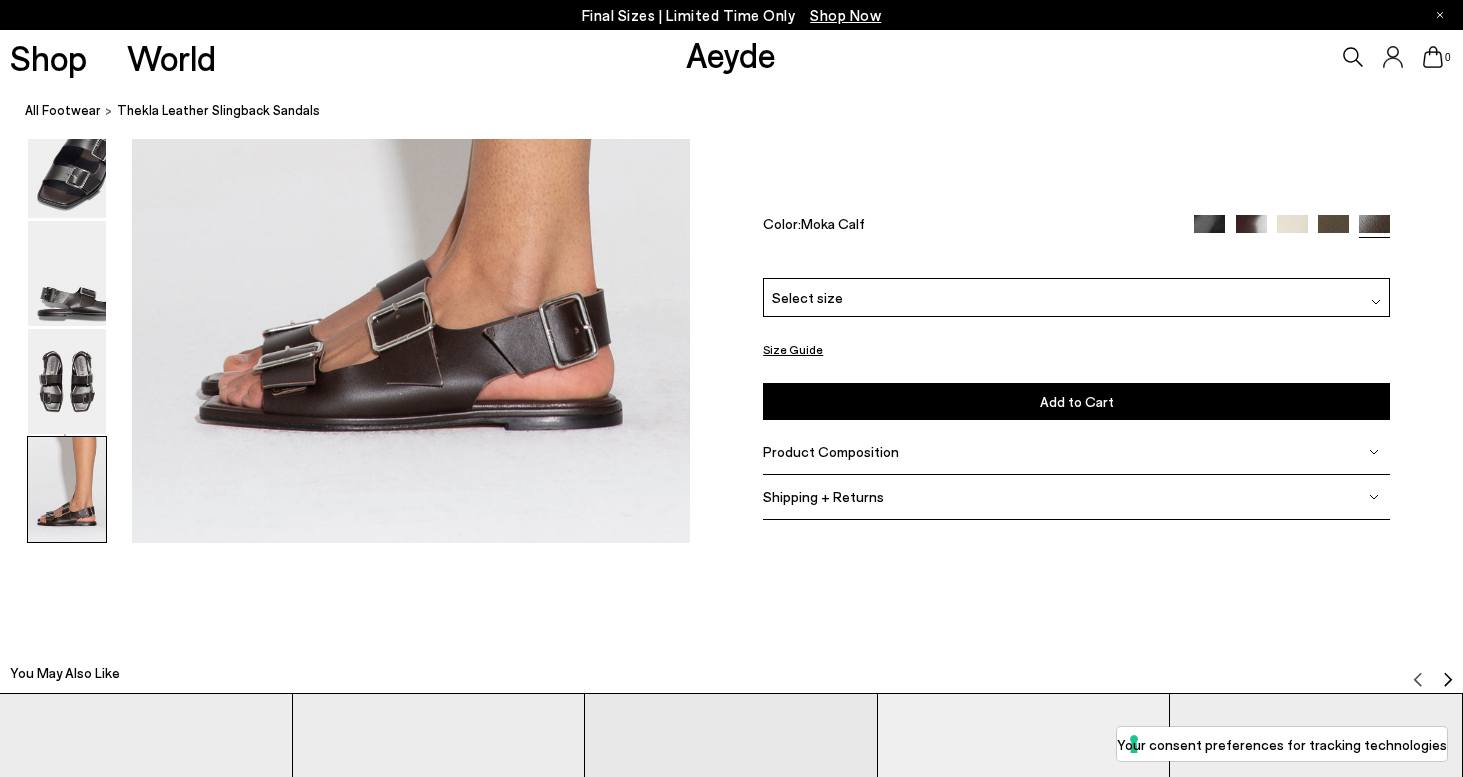 scroll, scrollTop: 4045, scrollLeft: 0, axis: vertical 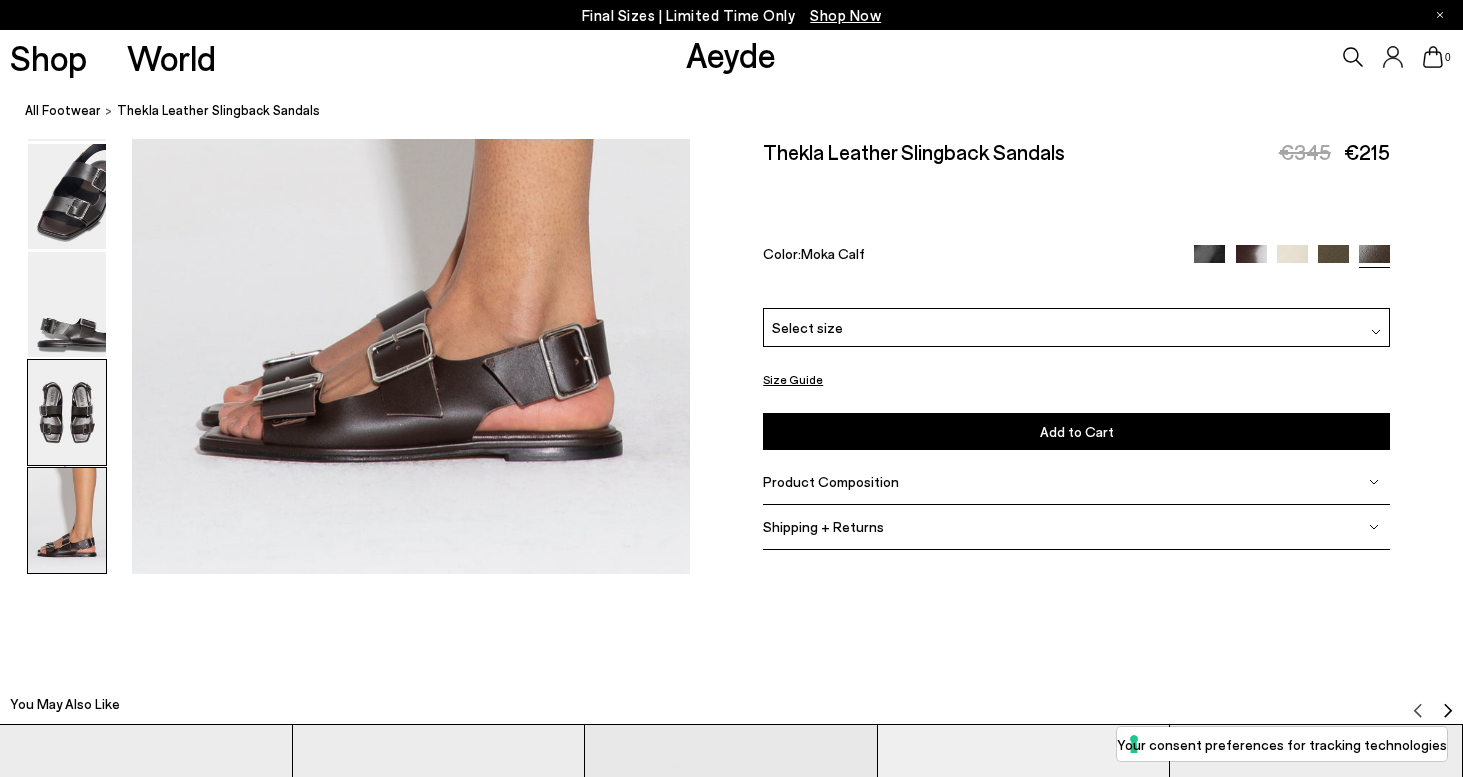 click at bounding box center (67, 412) 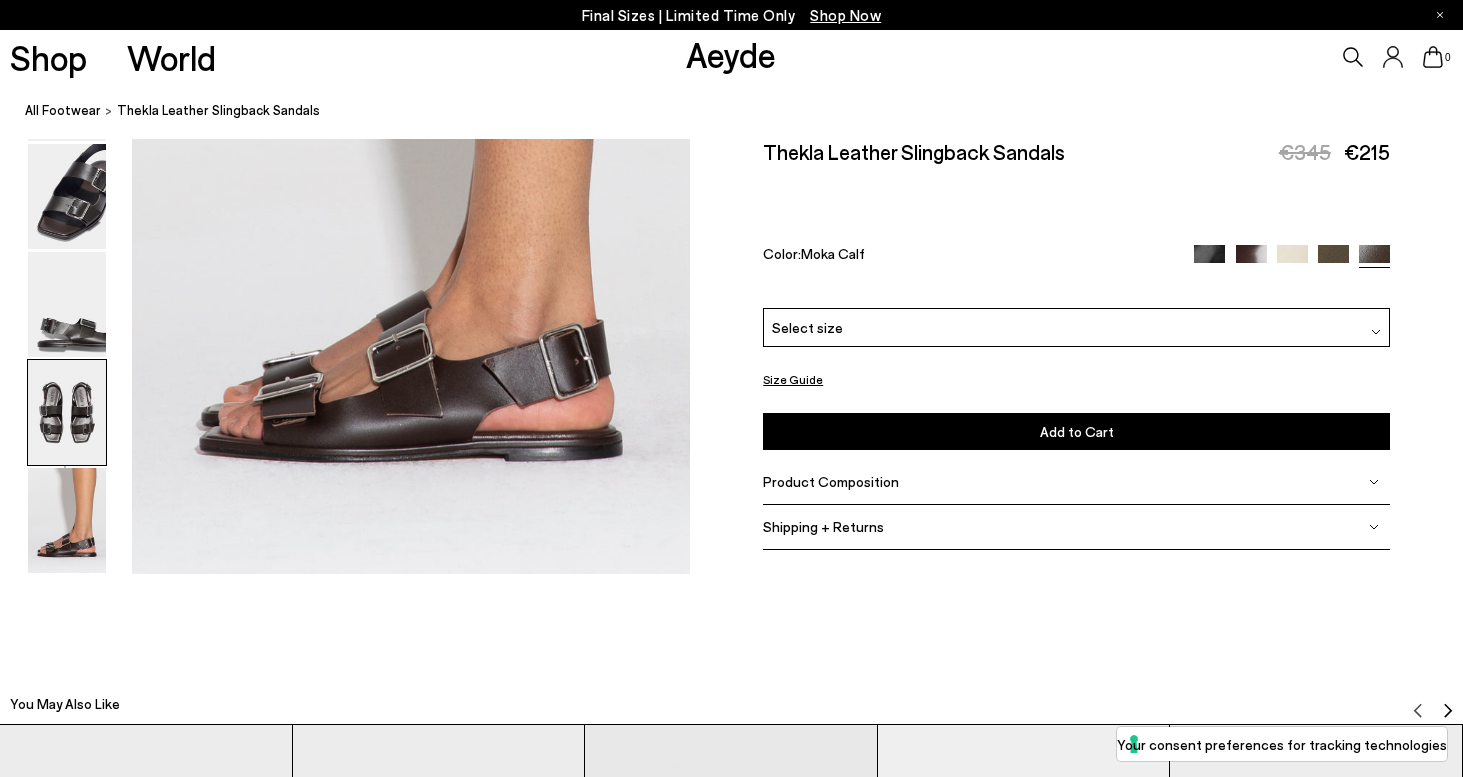 scroll, scrollTop: 2989, scrollLeft: 0, axis: vertical 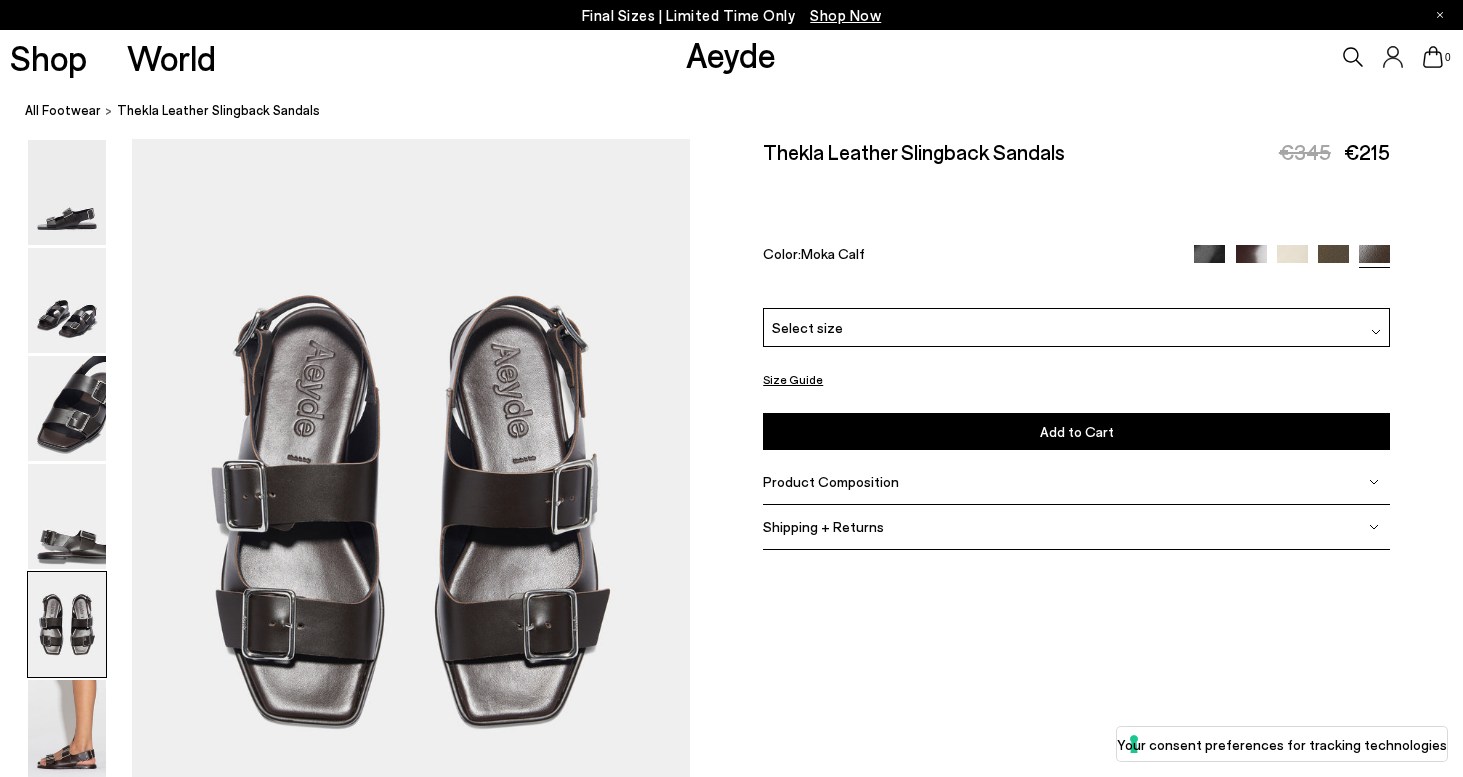 click at bounding box center (1251, 260) 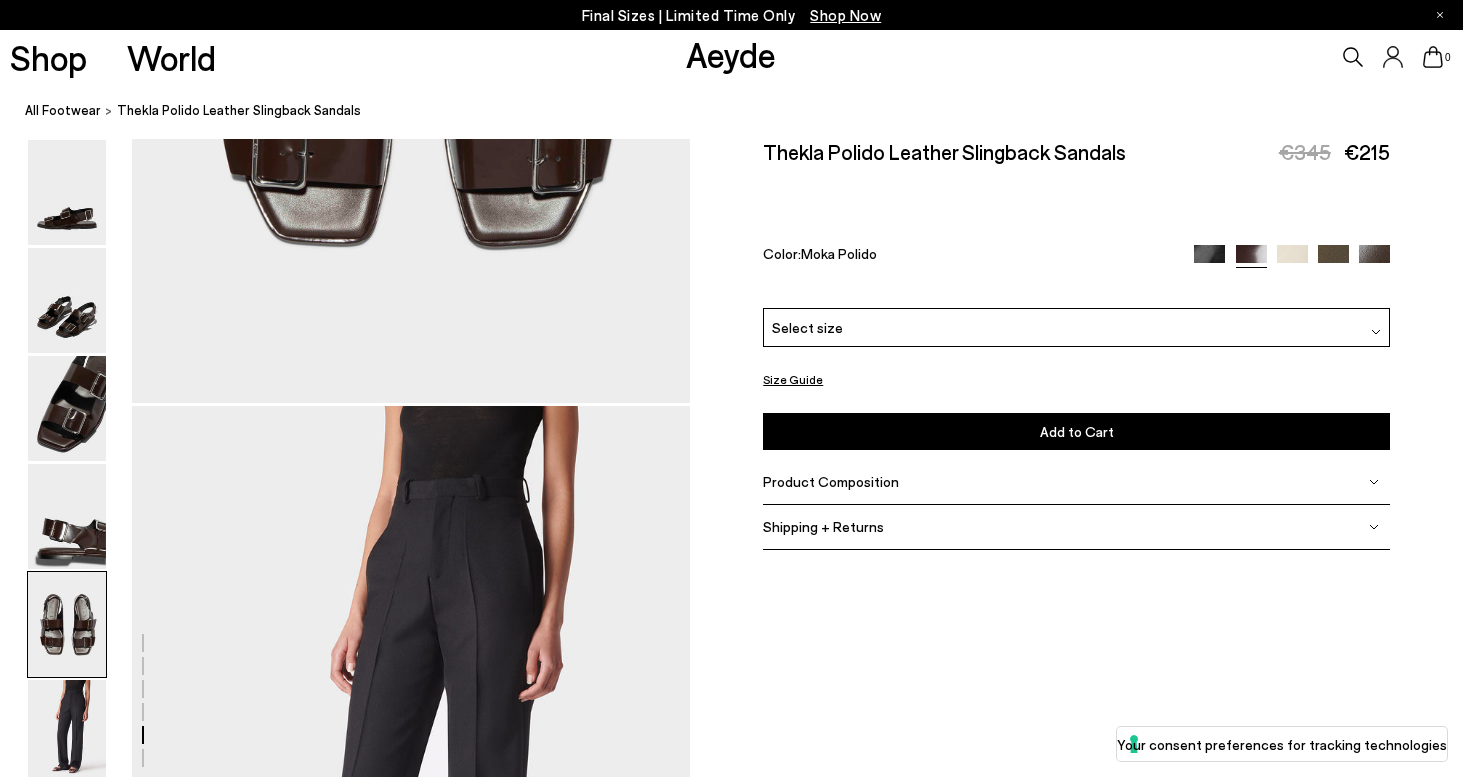 scroll, scrollTop: 3466, scrollLeft: 0, axis: vertical 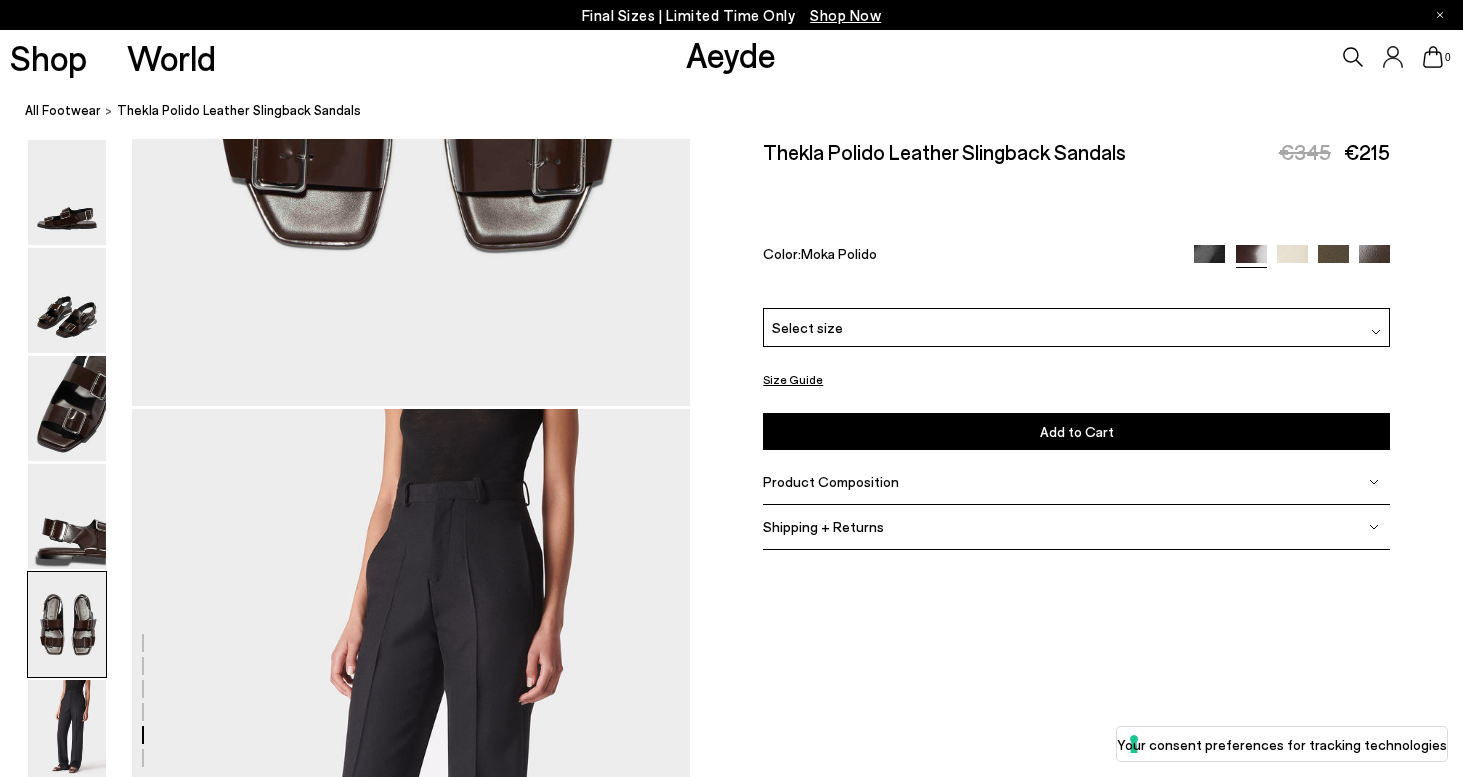 click 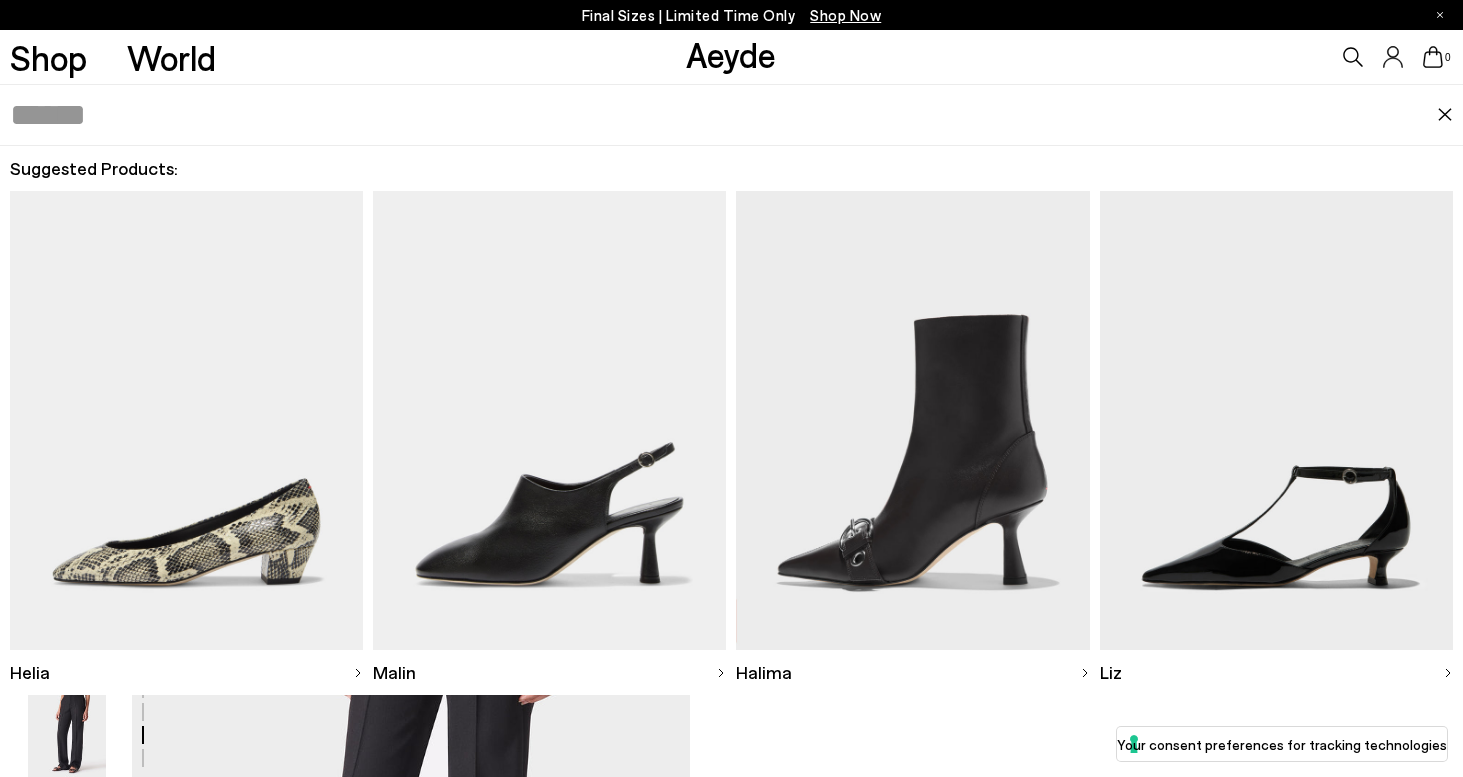 click at bounding box center [723, 115] 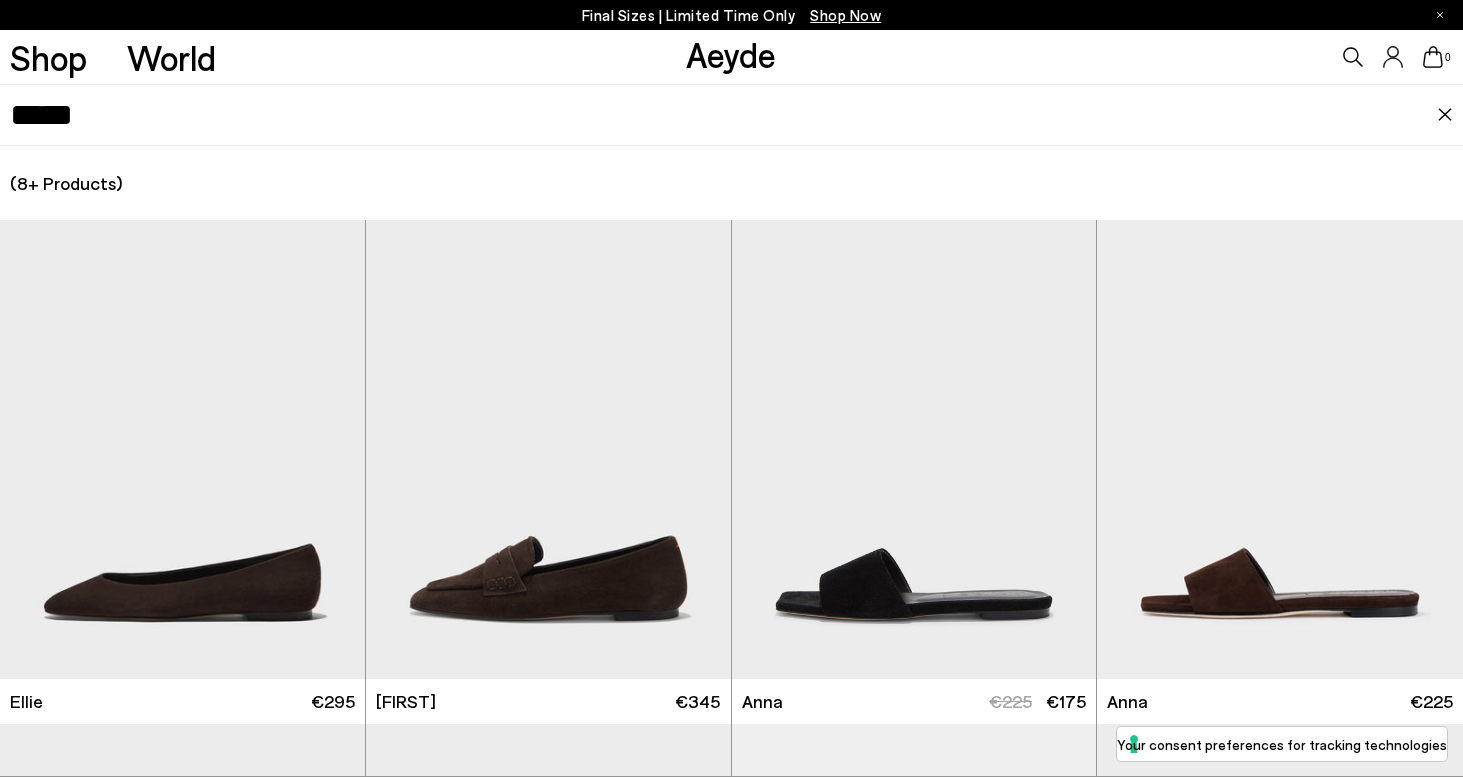 type on "*****" 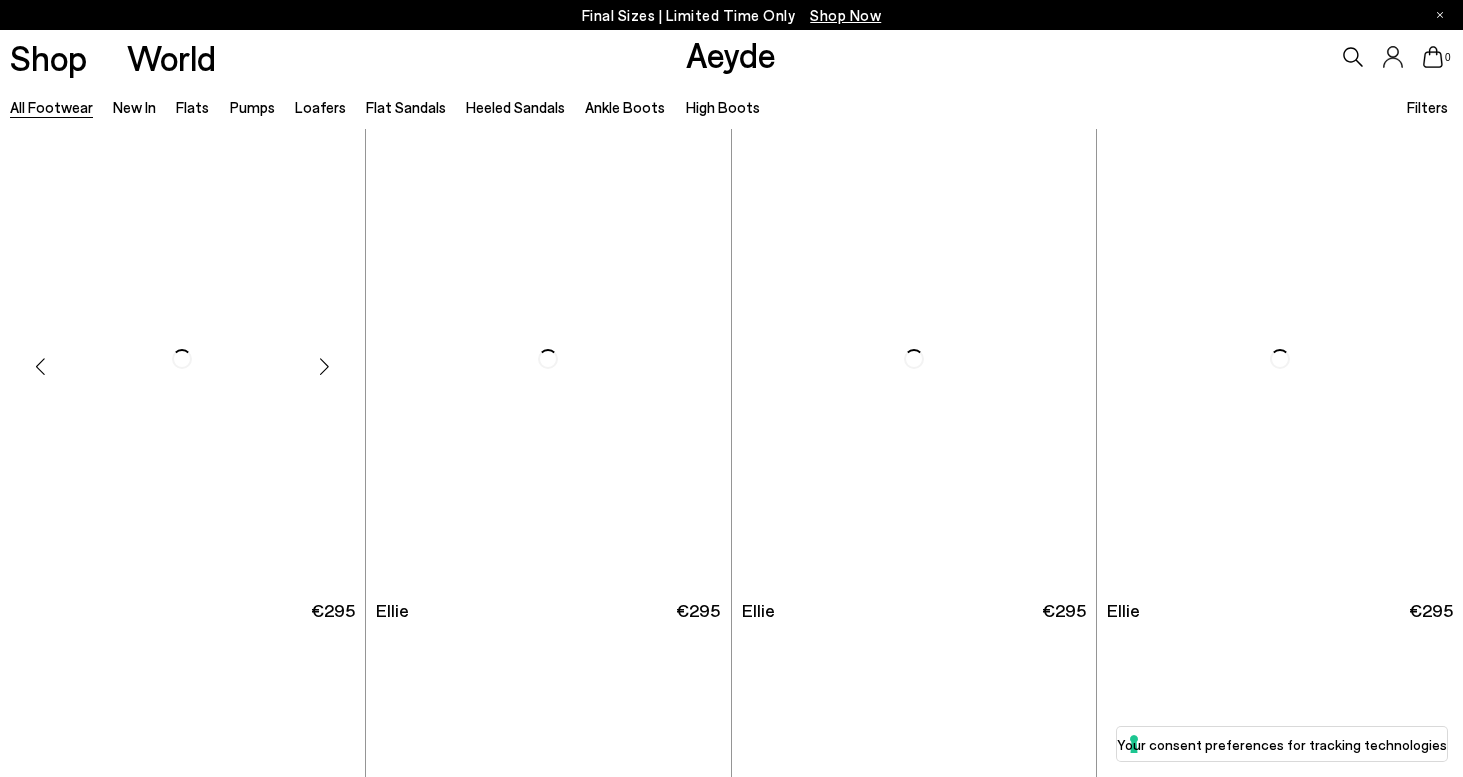 scroll, scrollTop: 0, scrollLeft: 0, axis: both 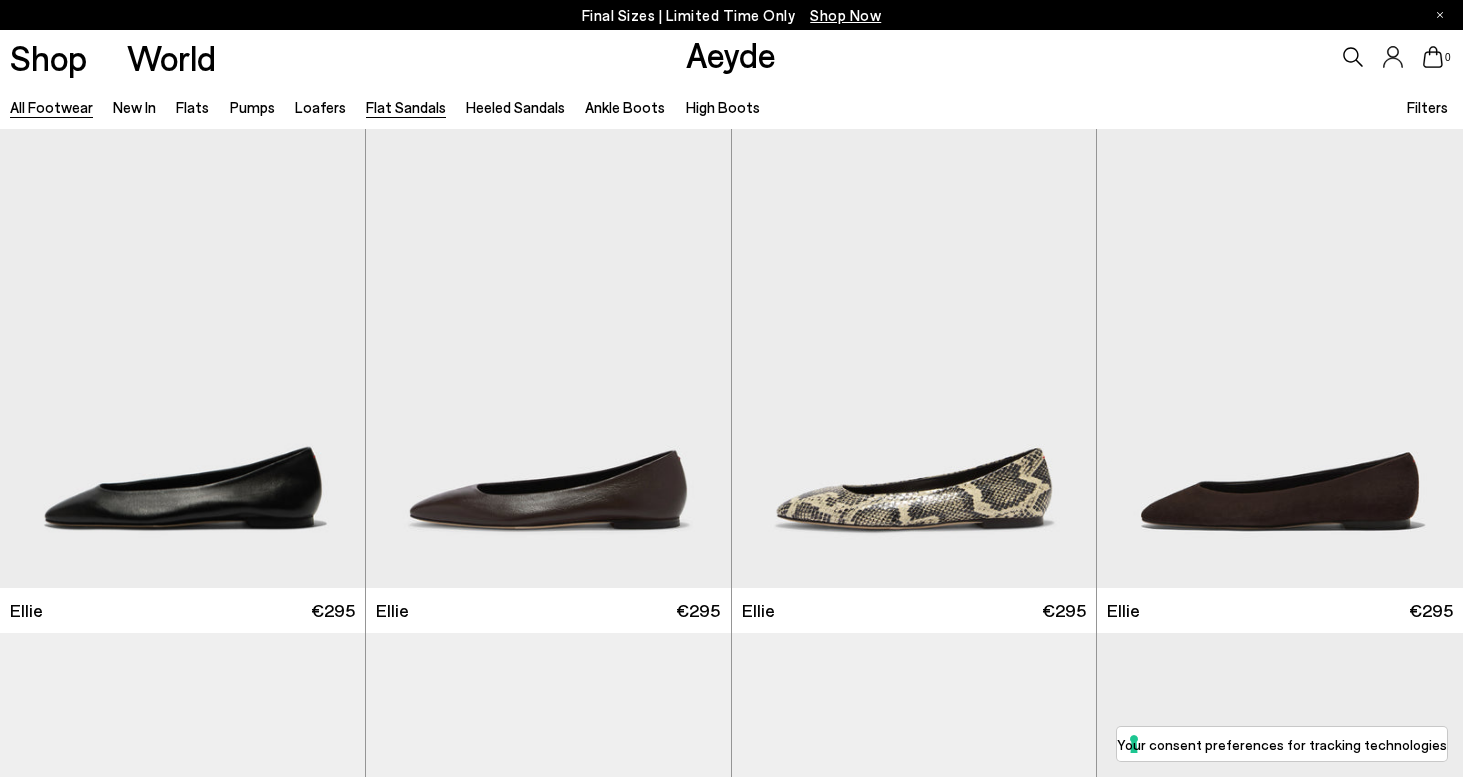 click on "Flat Sandals" at bounding box center [406, 107] 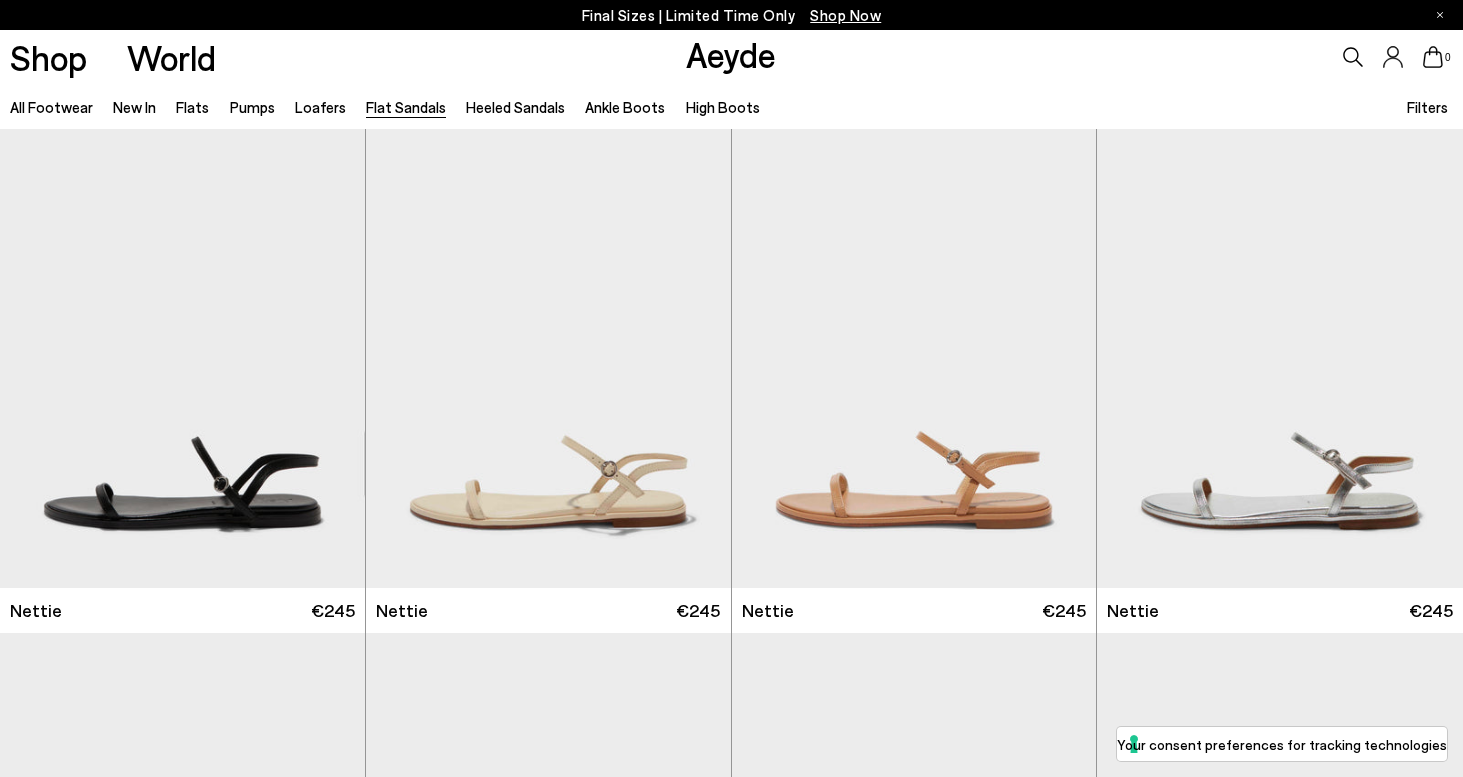 scroll, scrollTop: 0, scrollLeft: 0, axis: both 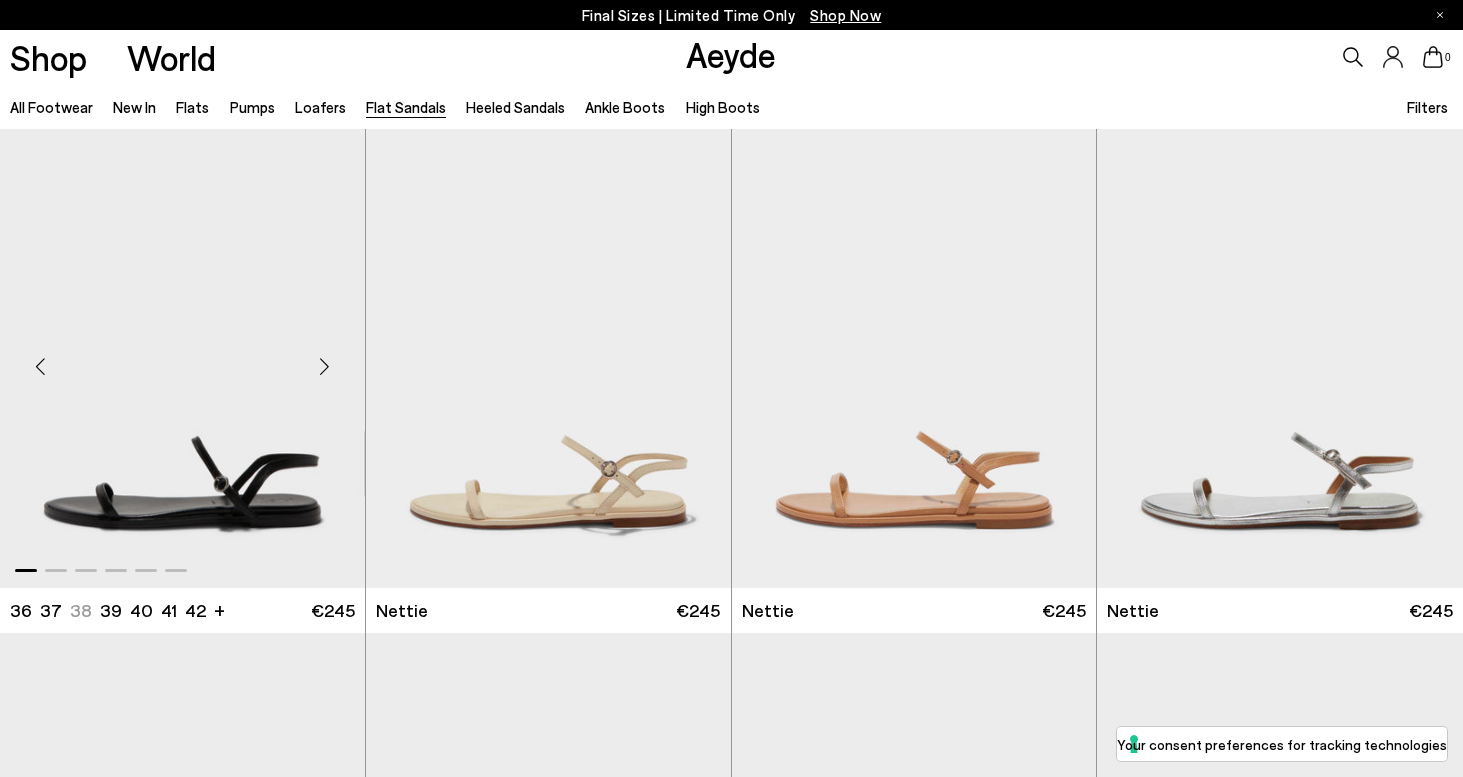 click at bounding box center [325, 367] 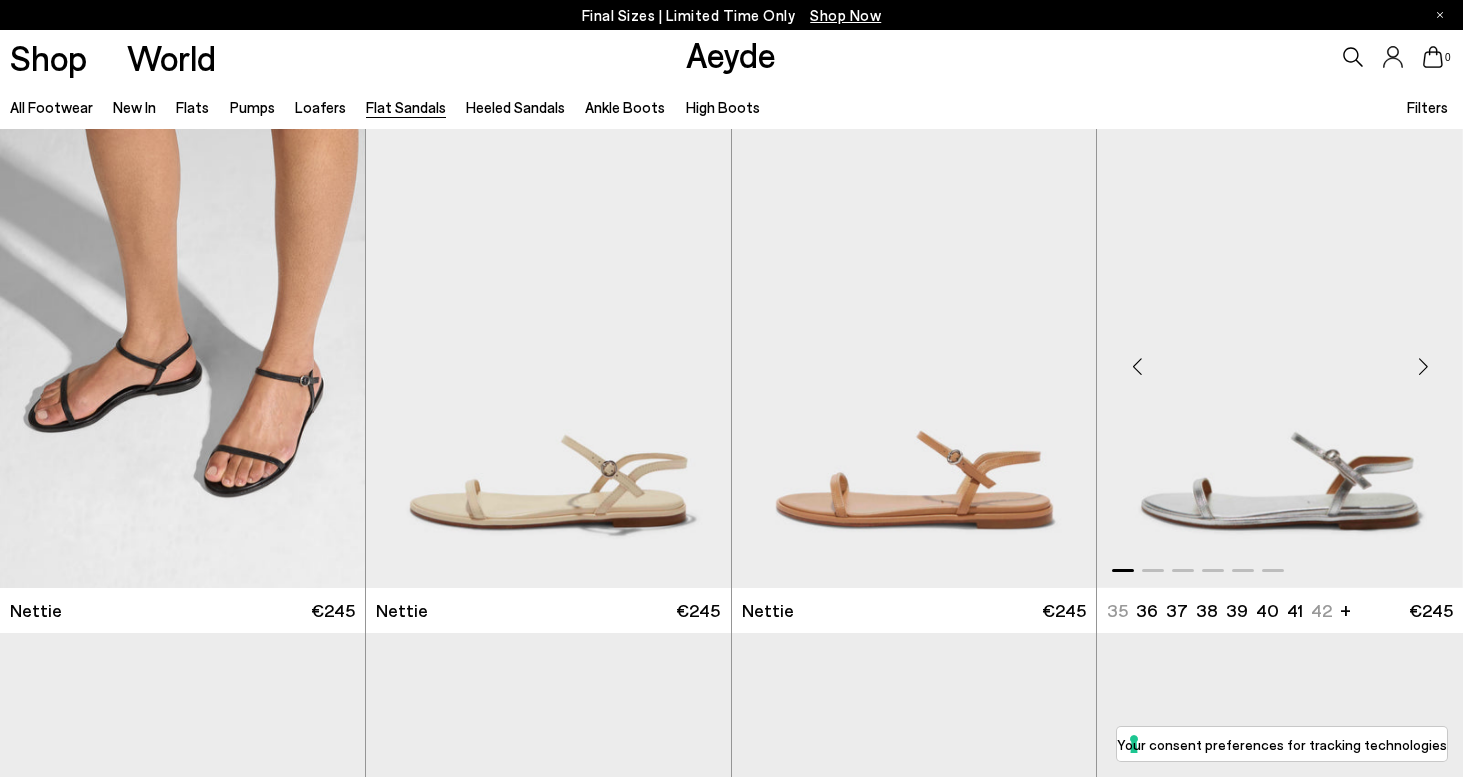 click at bounding box center [1423, 367] 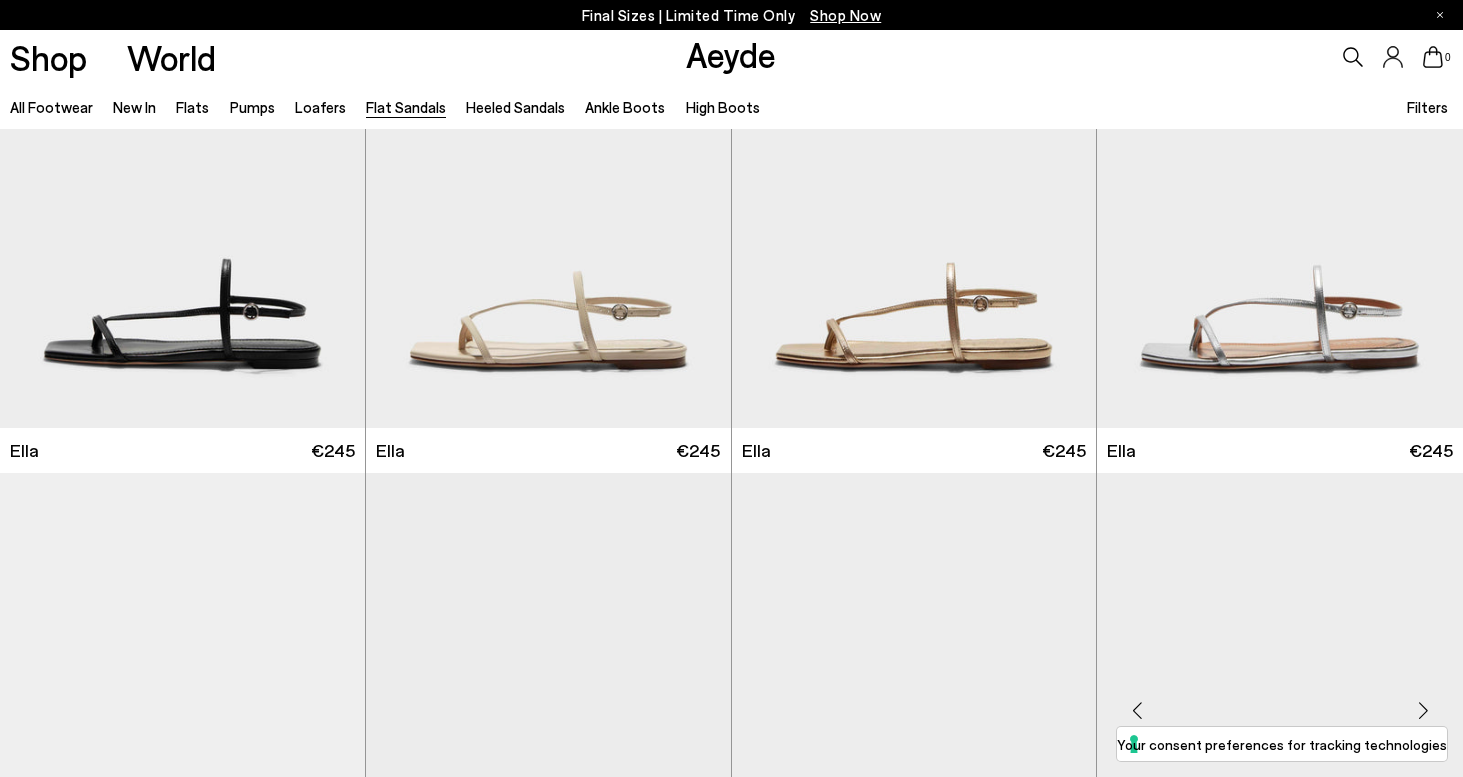 scroll, scrollTop: 2172, scrollLeft: 0, axis: vertical 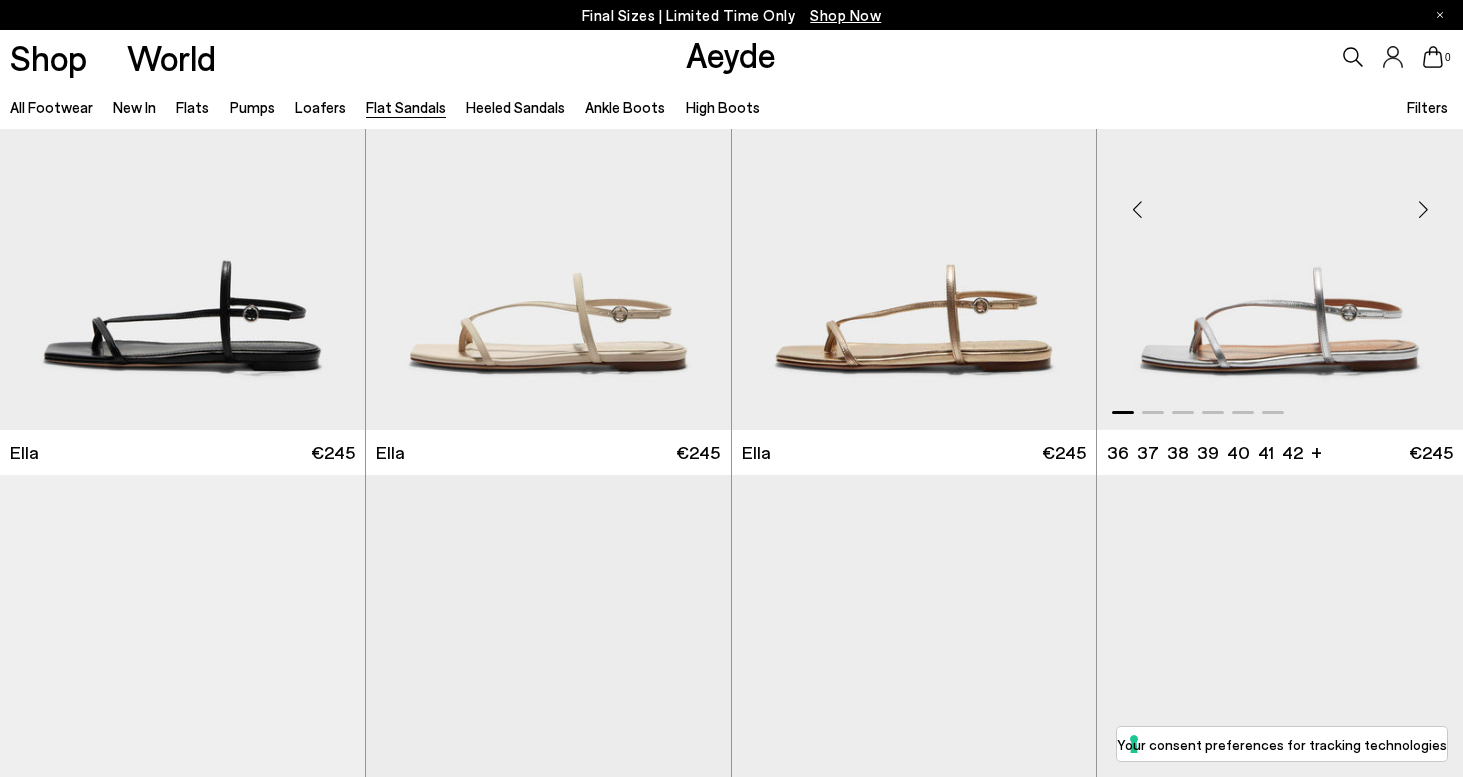 click at bounding box center [1423, 209] 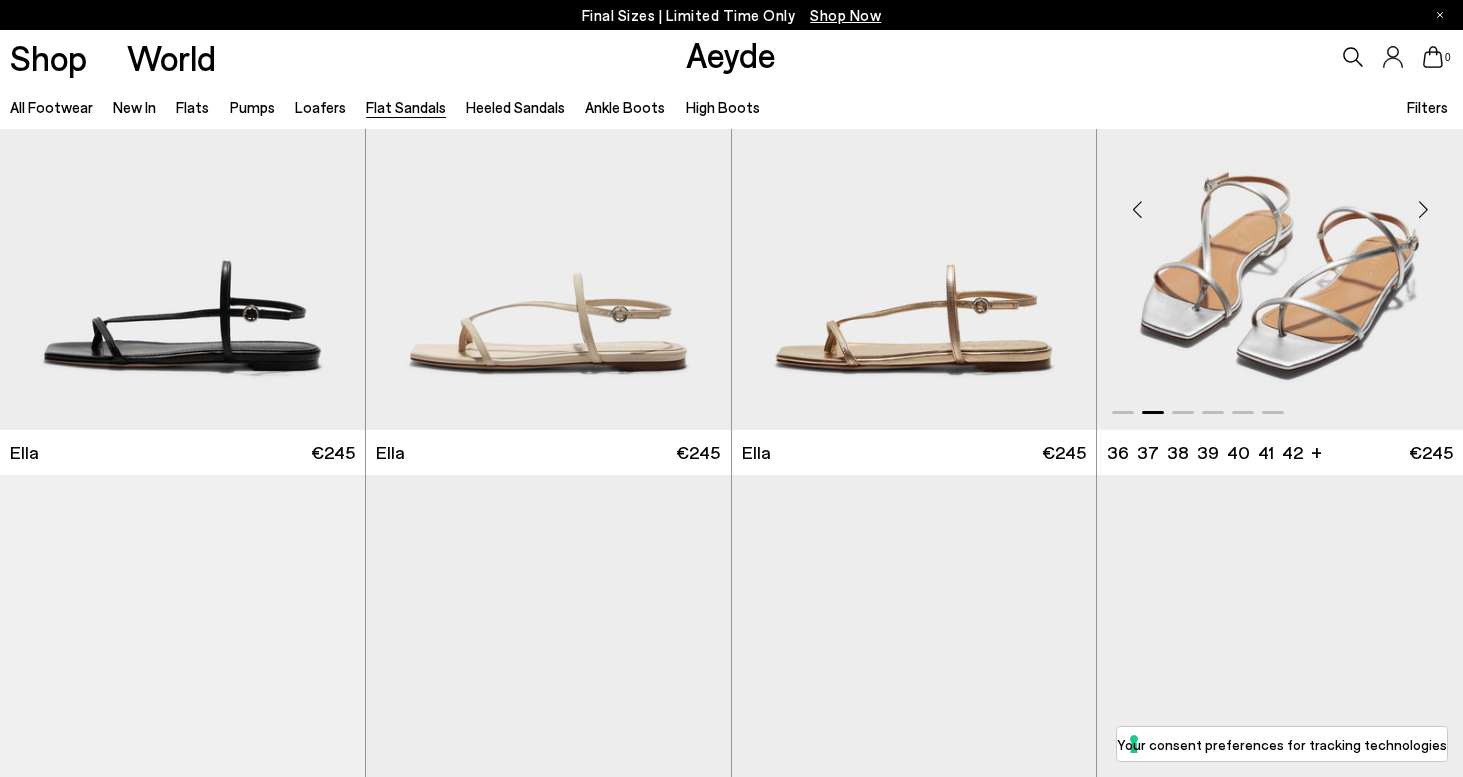 click at bounding box center [1423, 209] 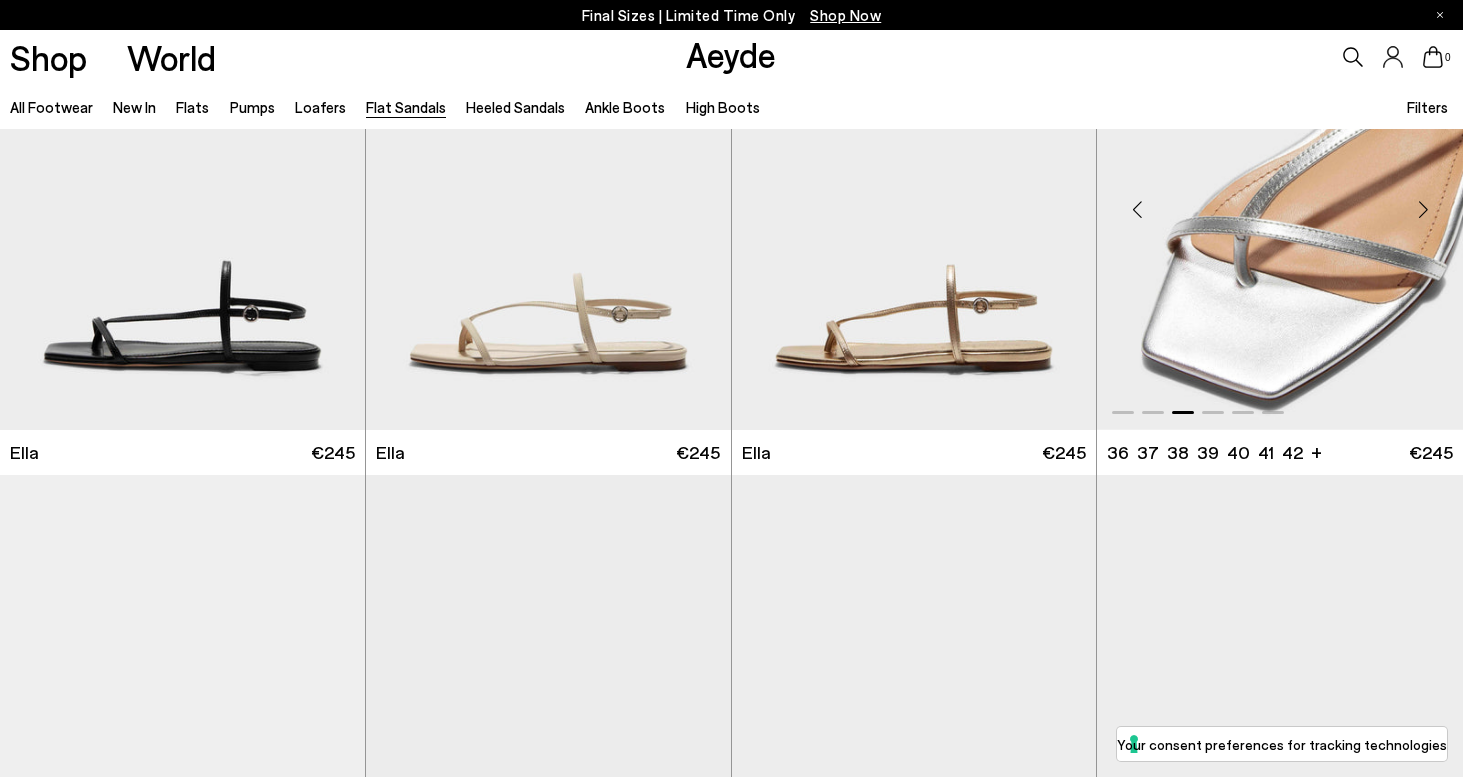 click at bounding box center [1423, 209] 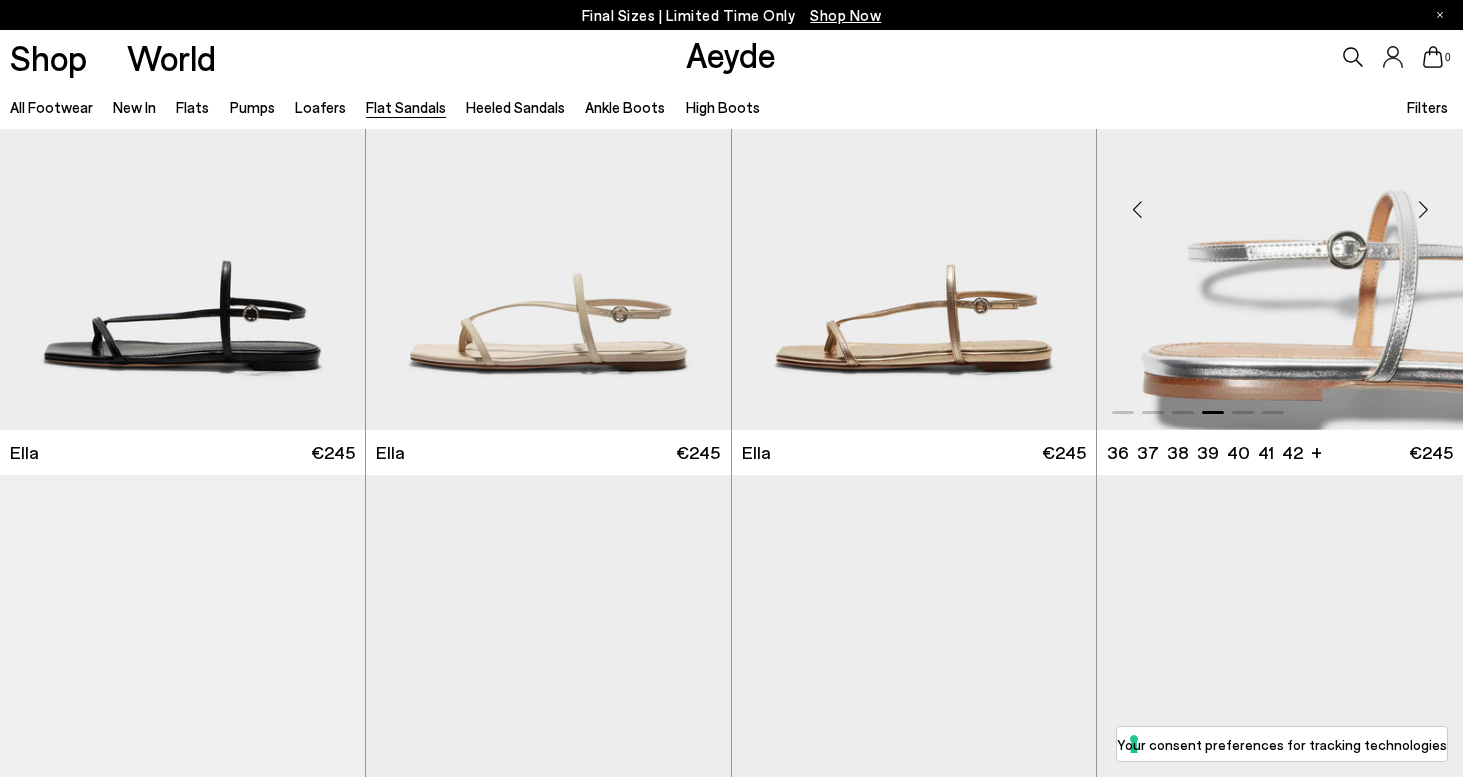 click at bounding box center (1423, 209) 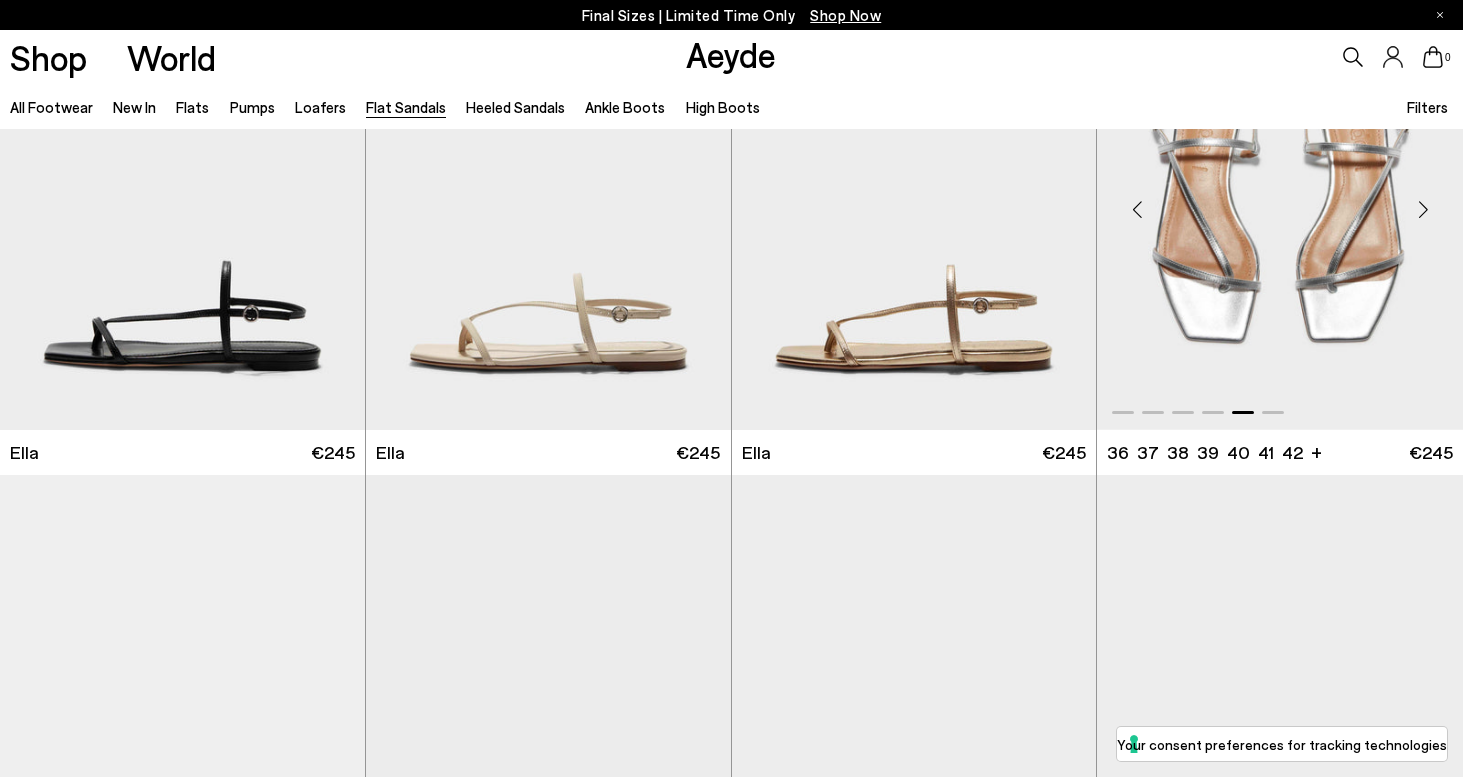 click at bounding box center (1423, 209) 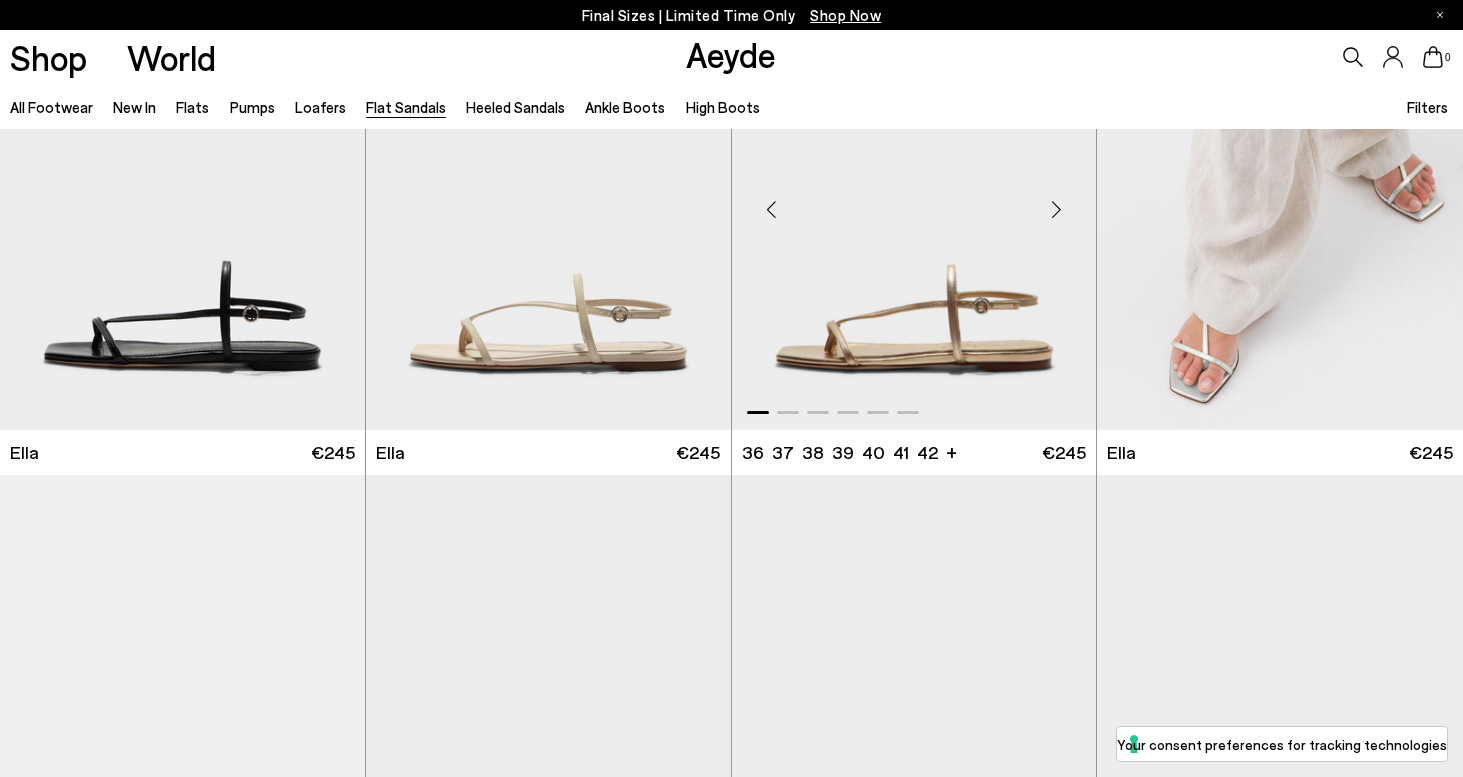 click at bounding box center (1056, 209) 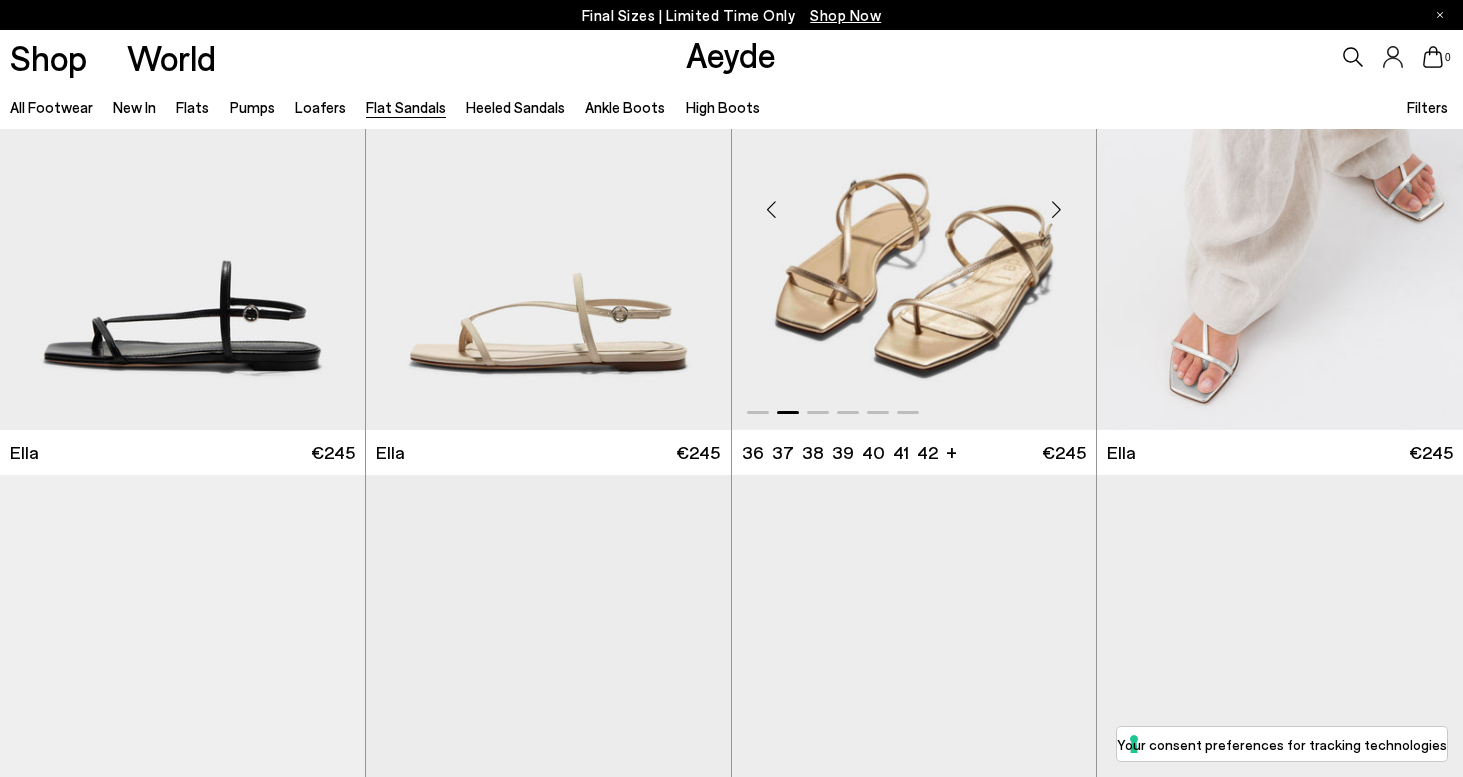 click at bounding box center (1056, 209) 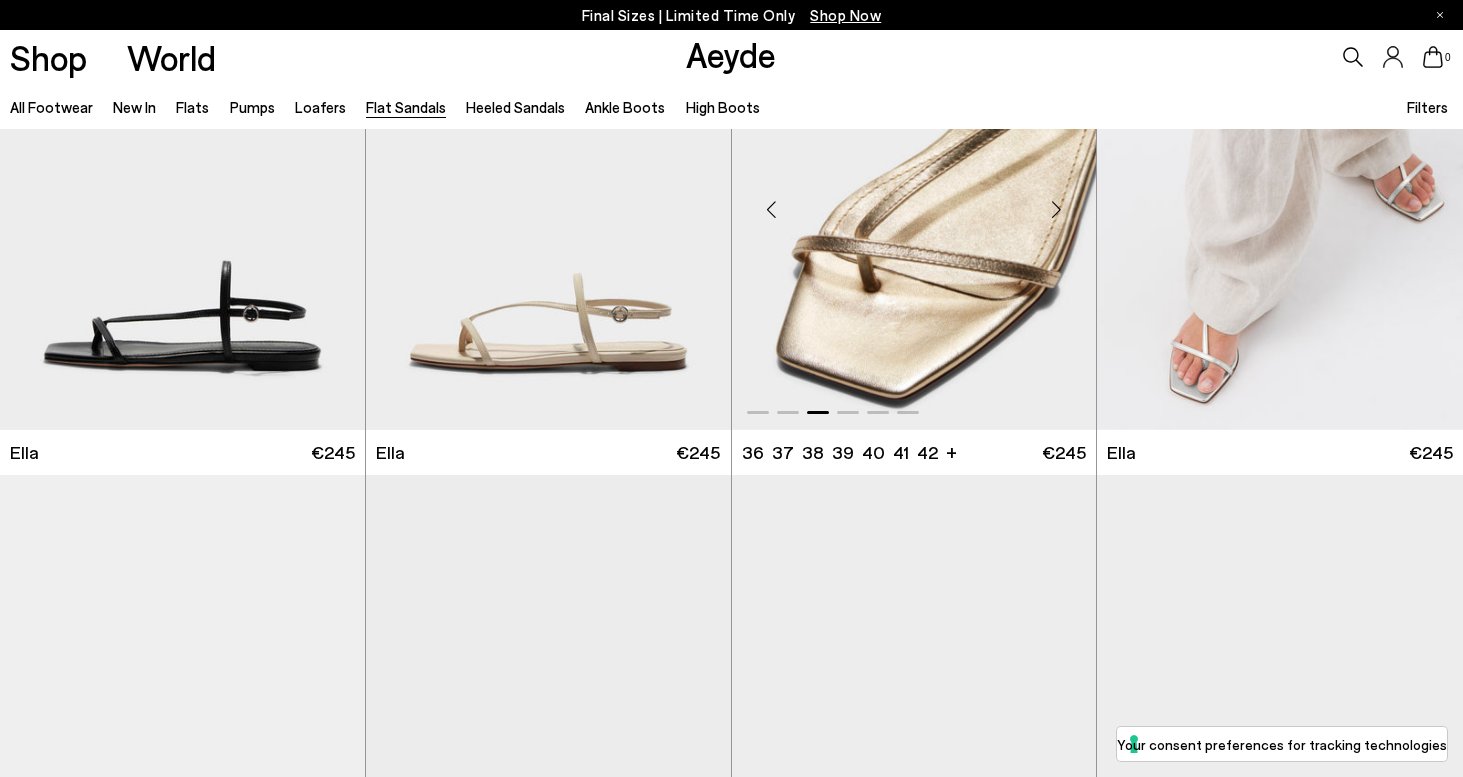click at bounding box center [1056, 209] 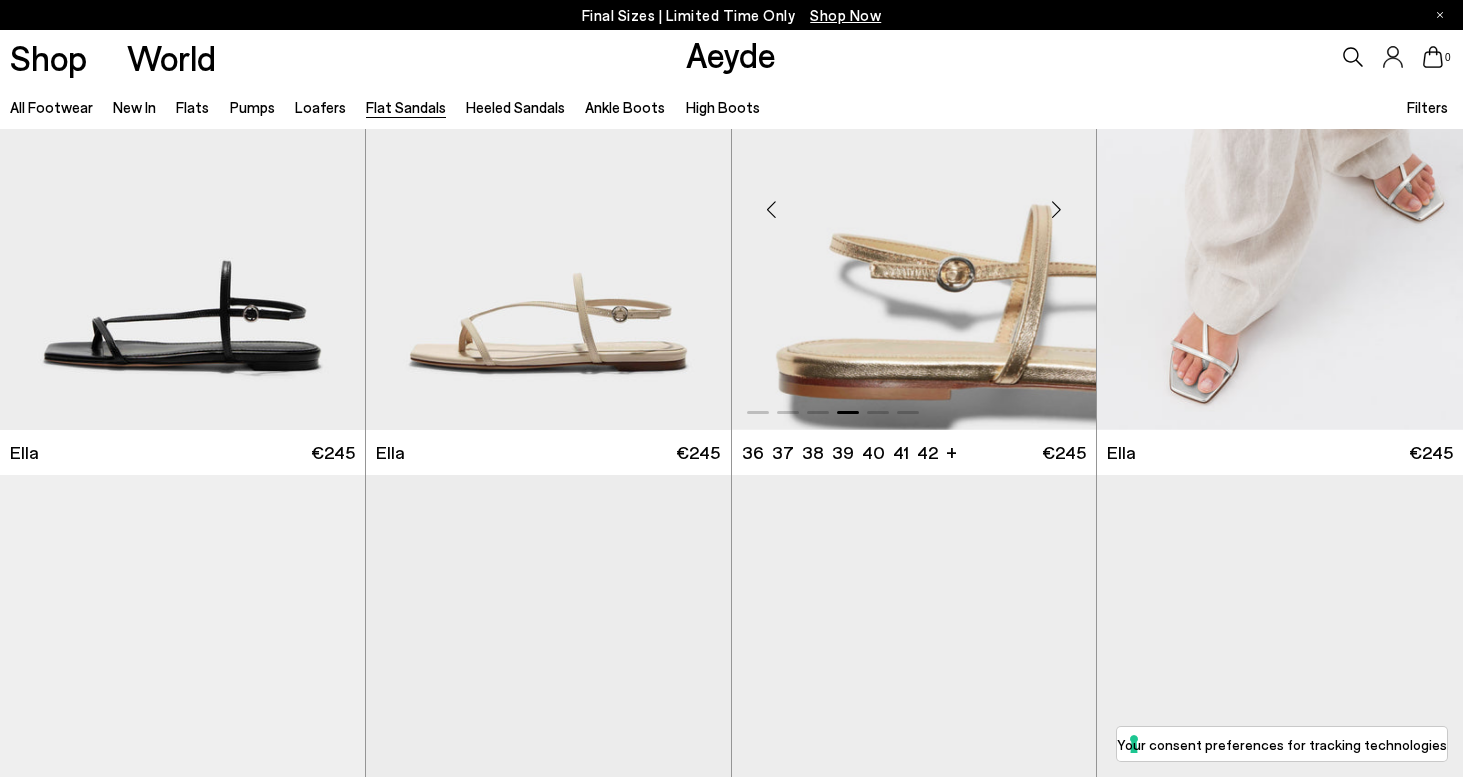 click at bounding box center (1056, 209) 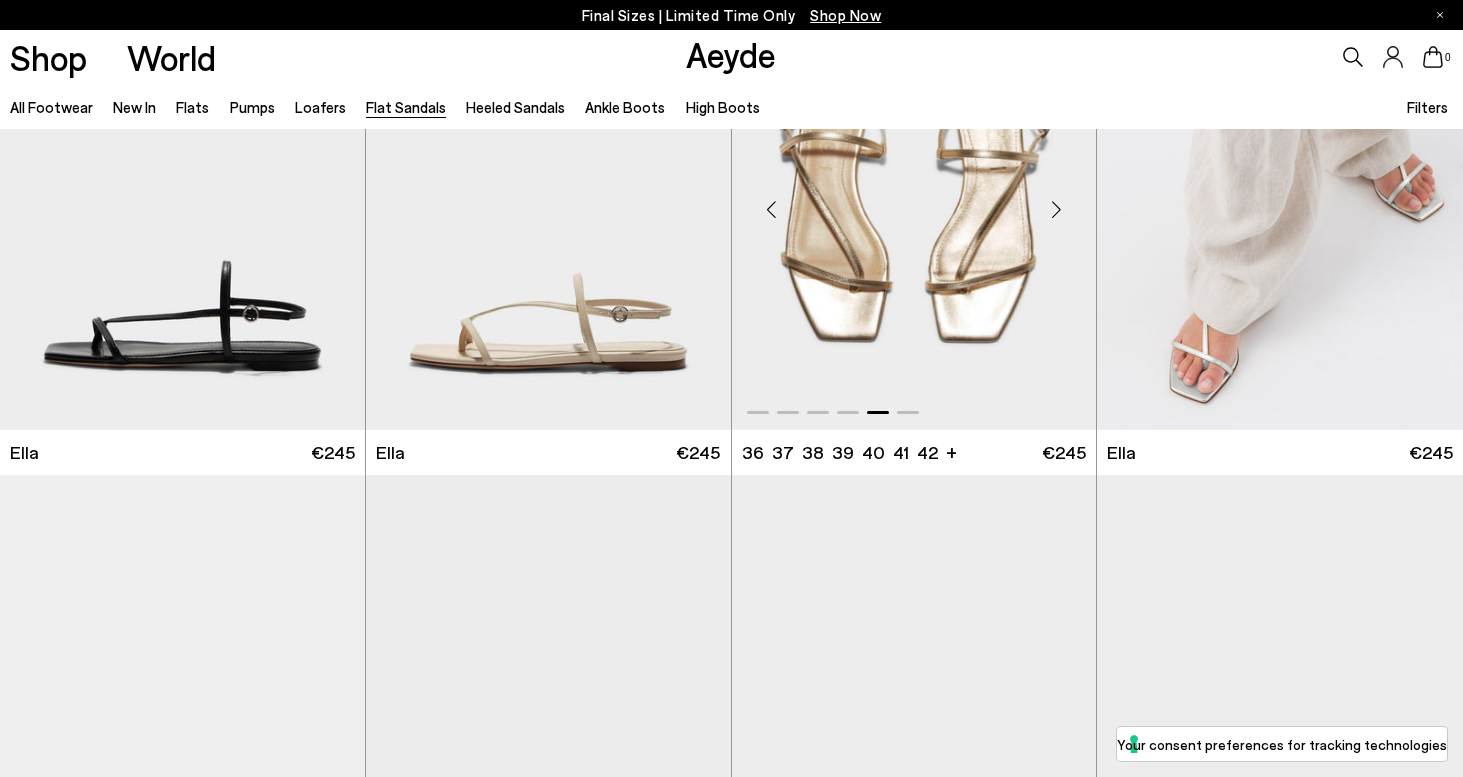click at bounding box center (1056, 209) 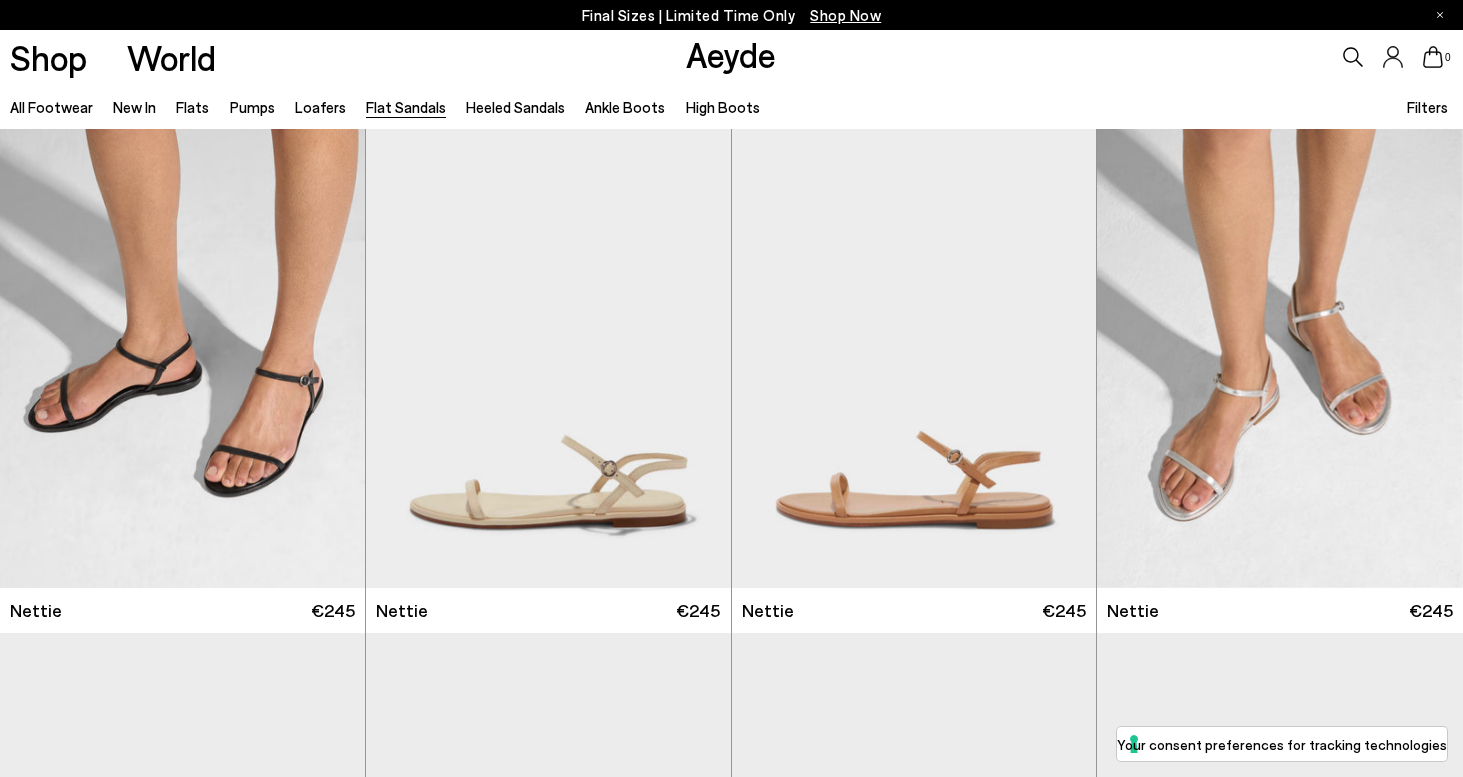 scroll, scrollTop: 0, scrollLeft: 0, axis: both 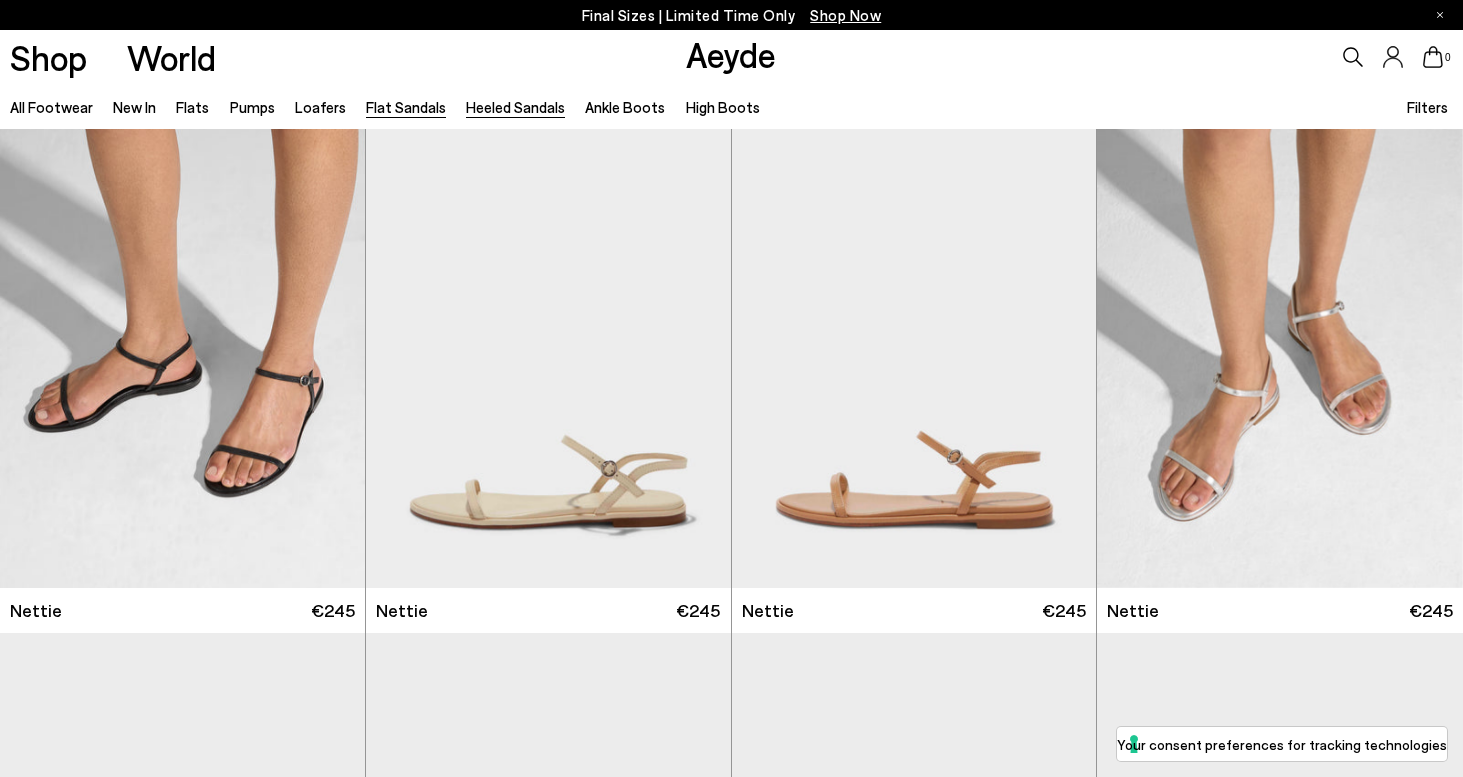 click on "Heeled Sandals" at bounding box center [515, 107] 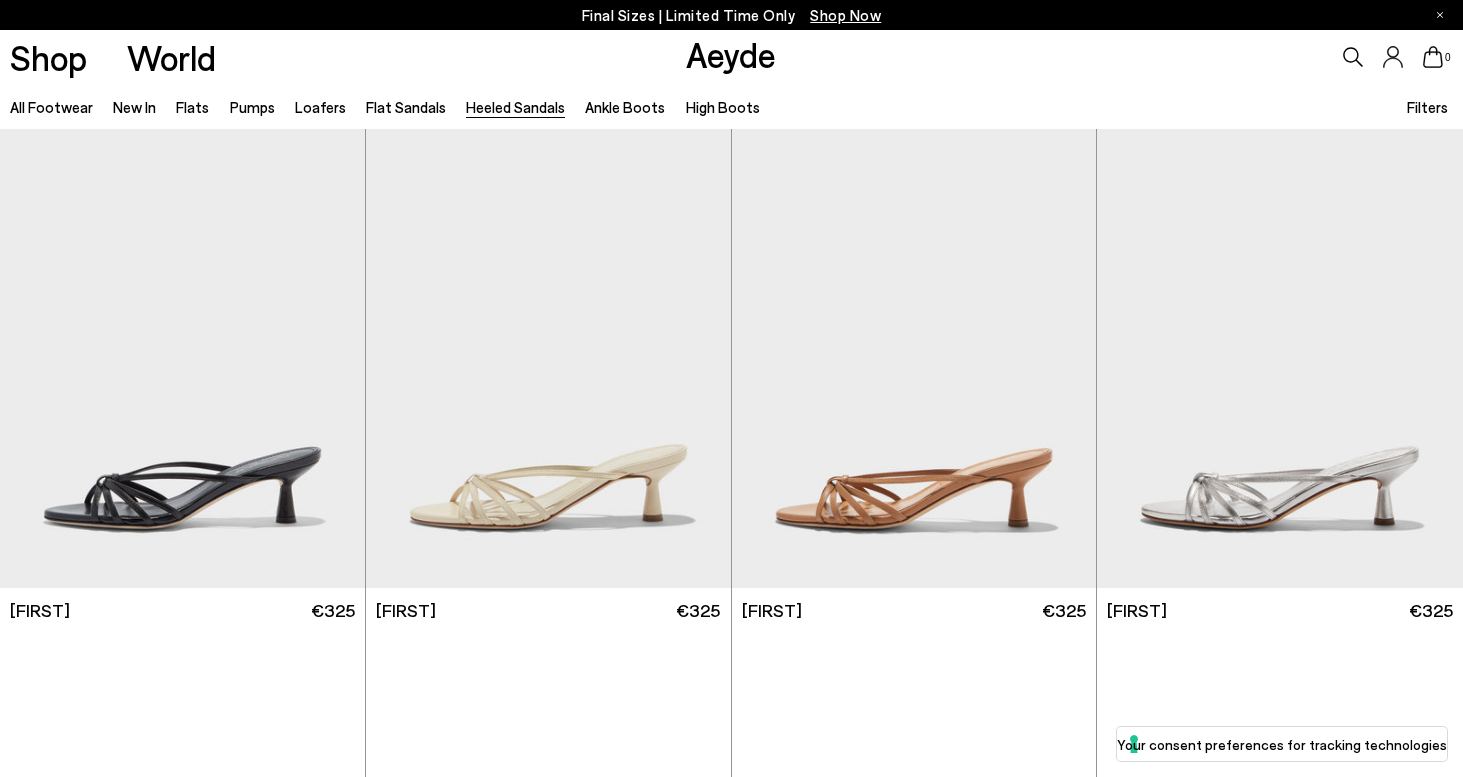 scroll, scrollTop: 0, scrollLeft: 0, axis: both 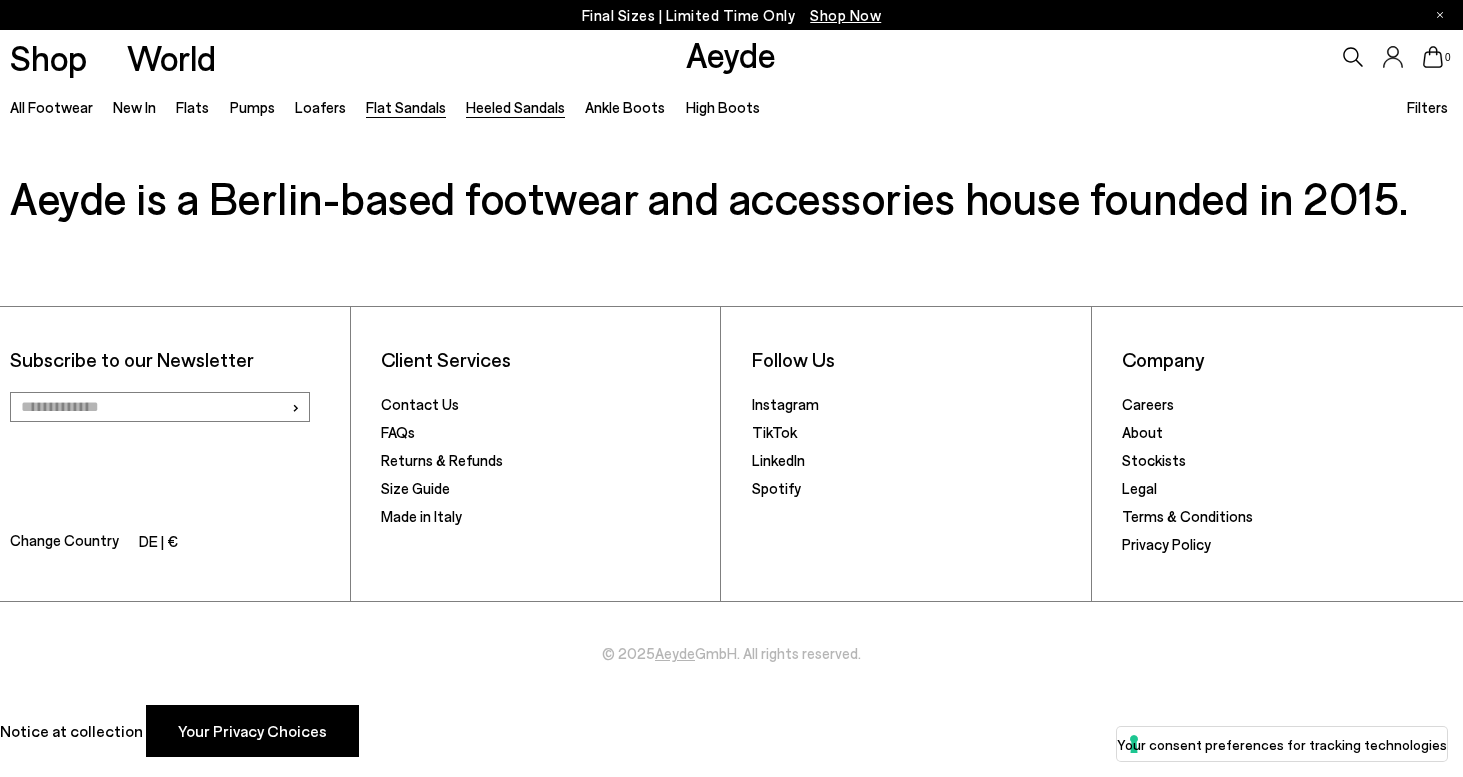 click on "Flat Sandals" at bounding box center (406, 107) 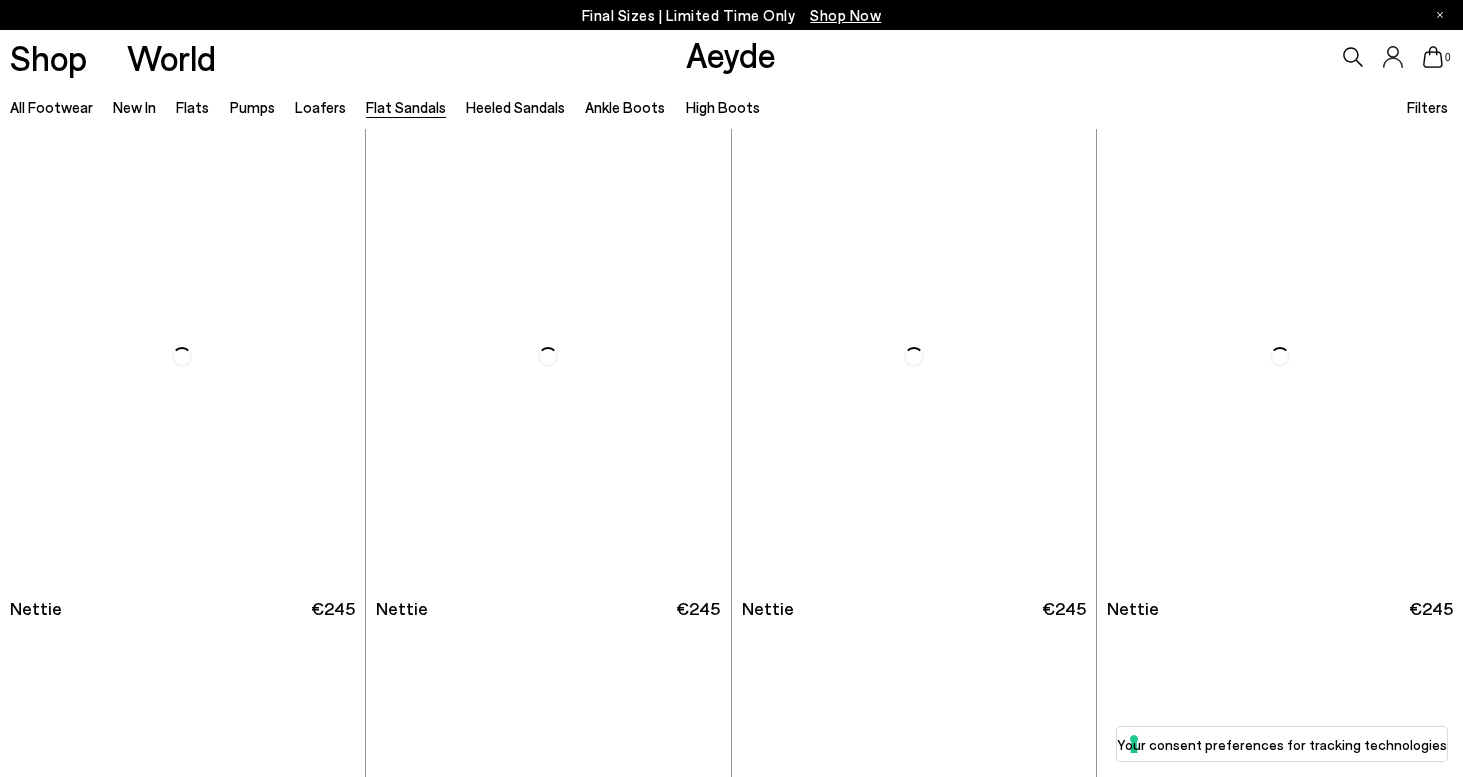 scroll, scrollTop: 12, scrollLeft: 1, axis: both 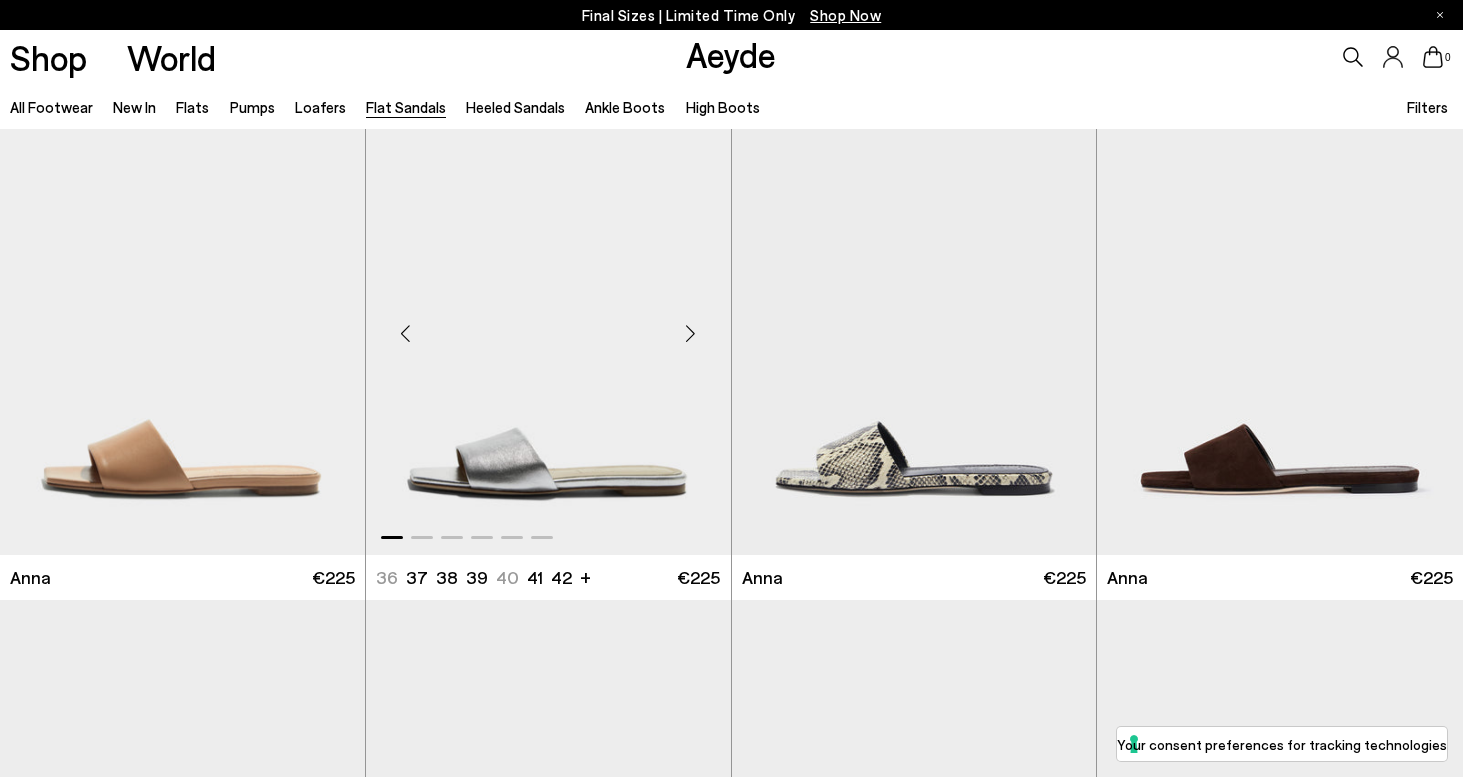 click at bounding box center [691, 333] 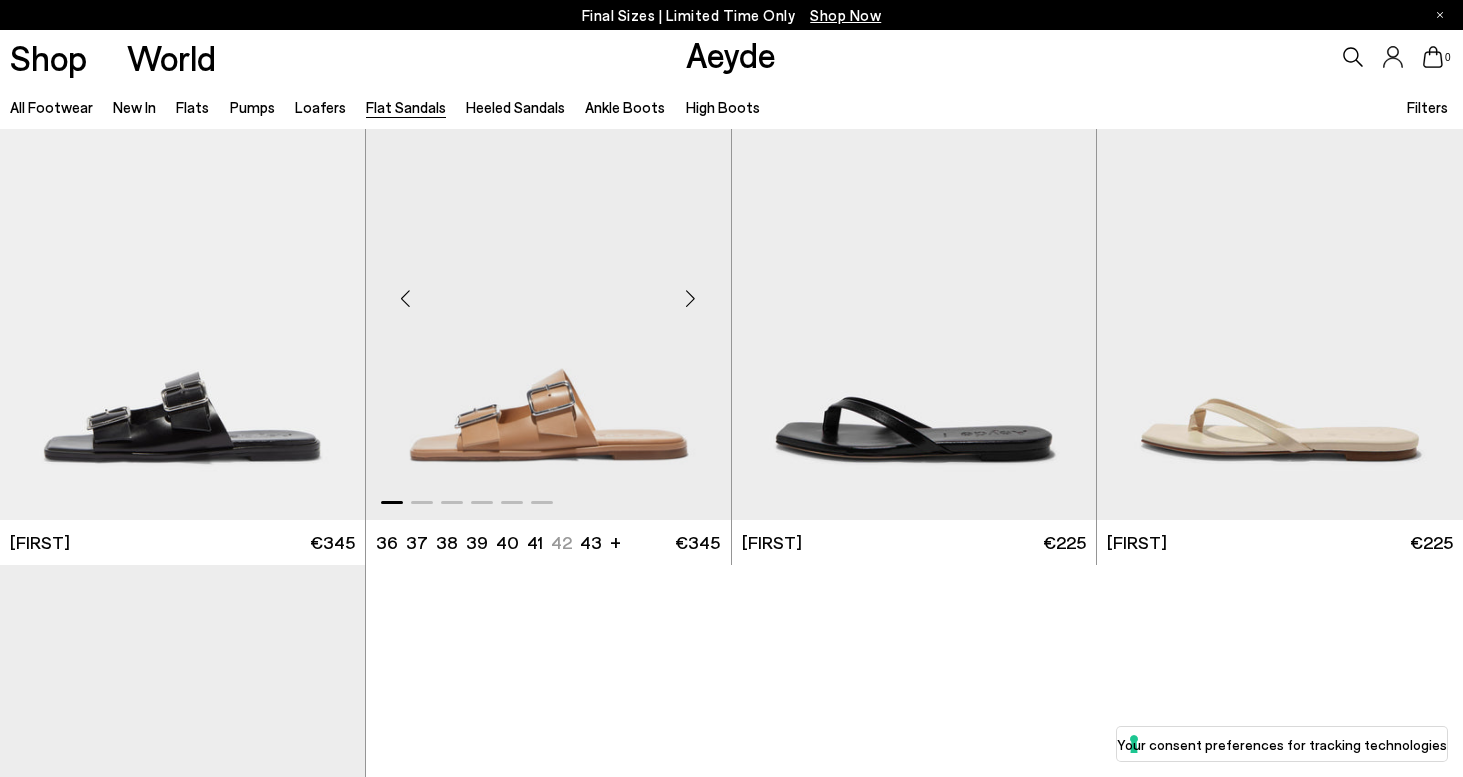 scroll, scrollTop: 2598, scrollLeft: 0, axis: vertical 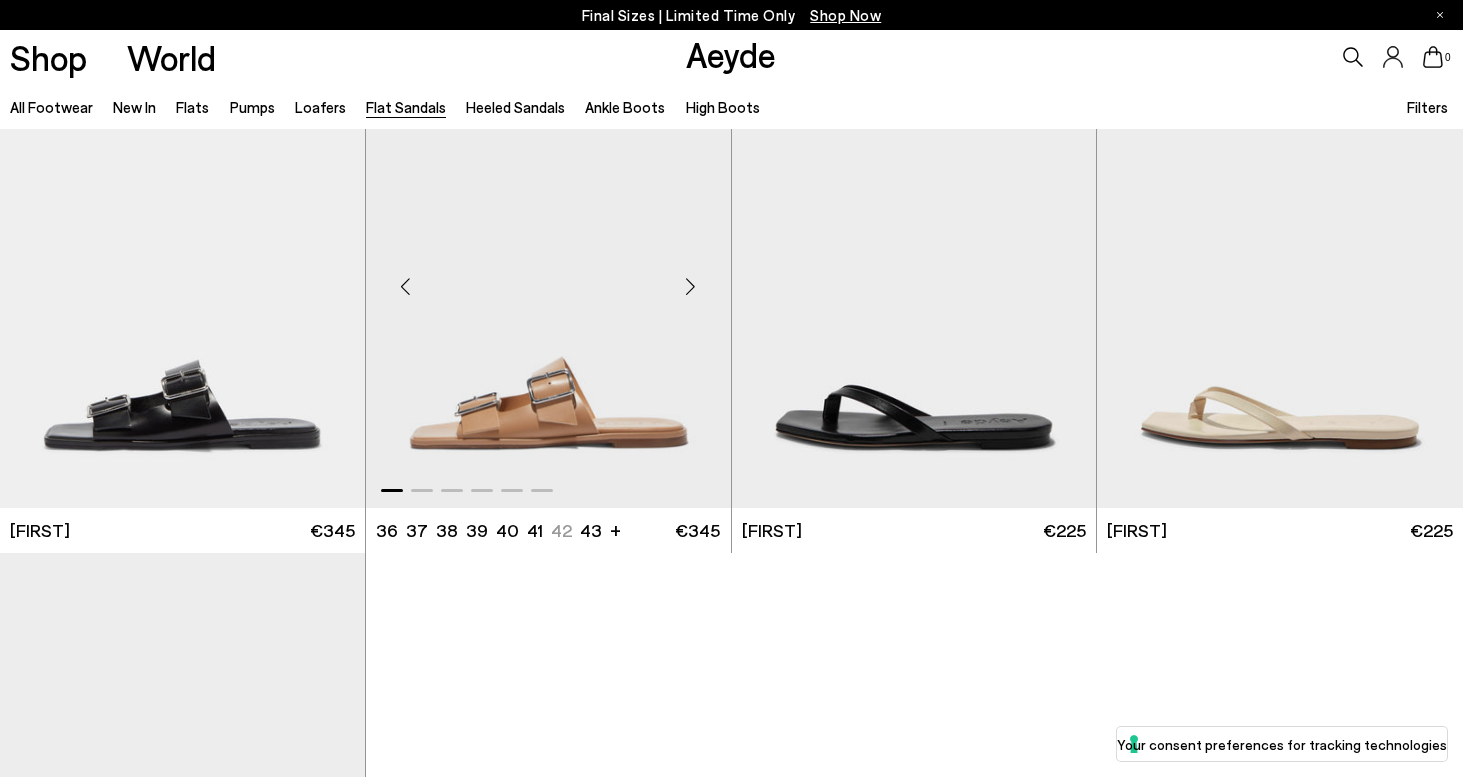 click at bounding box center (691, 287) 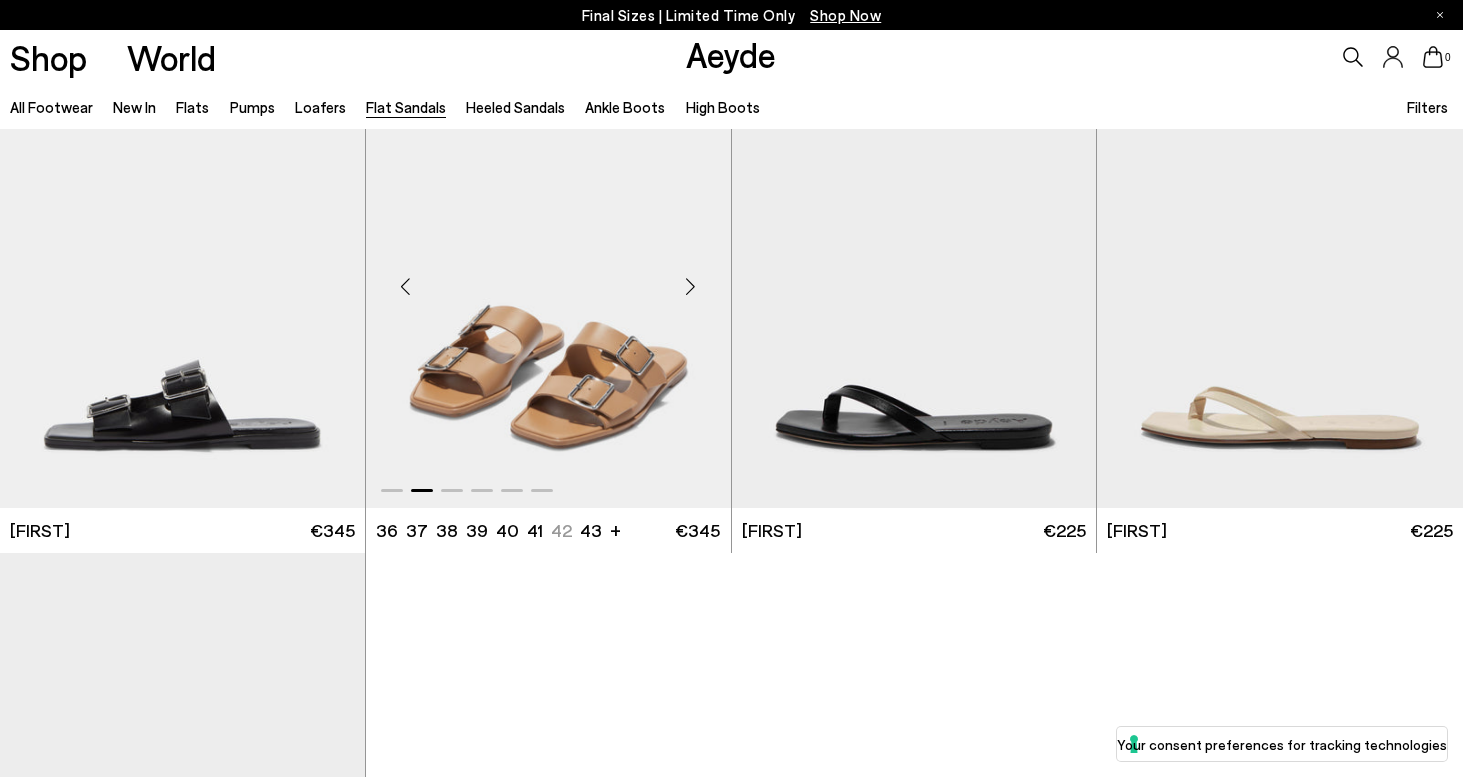 click at bounding box center (691, 287) 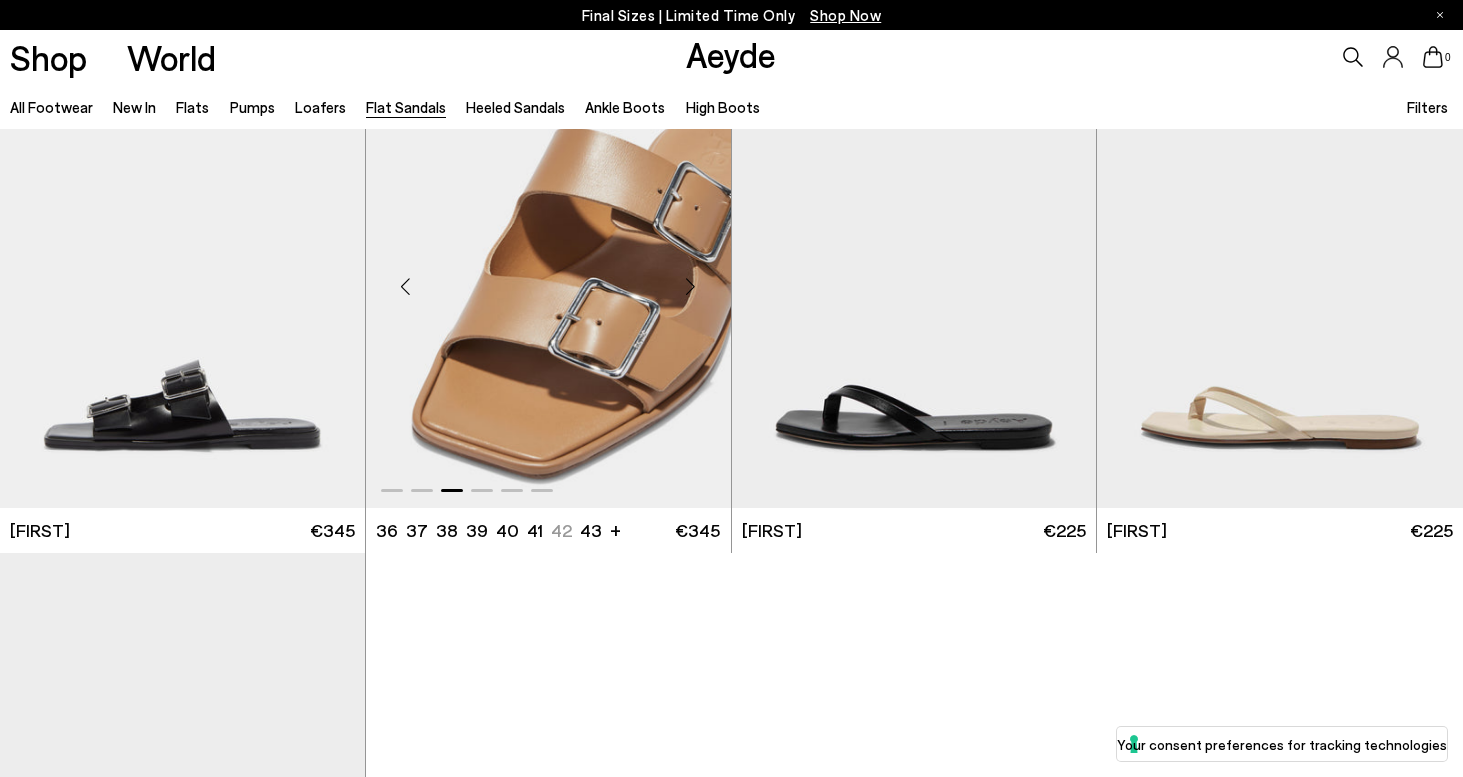 click at bounding box center (691, 287) 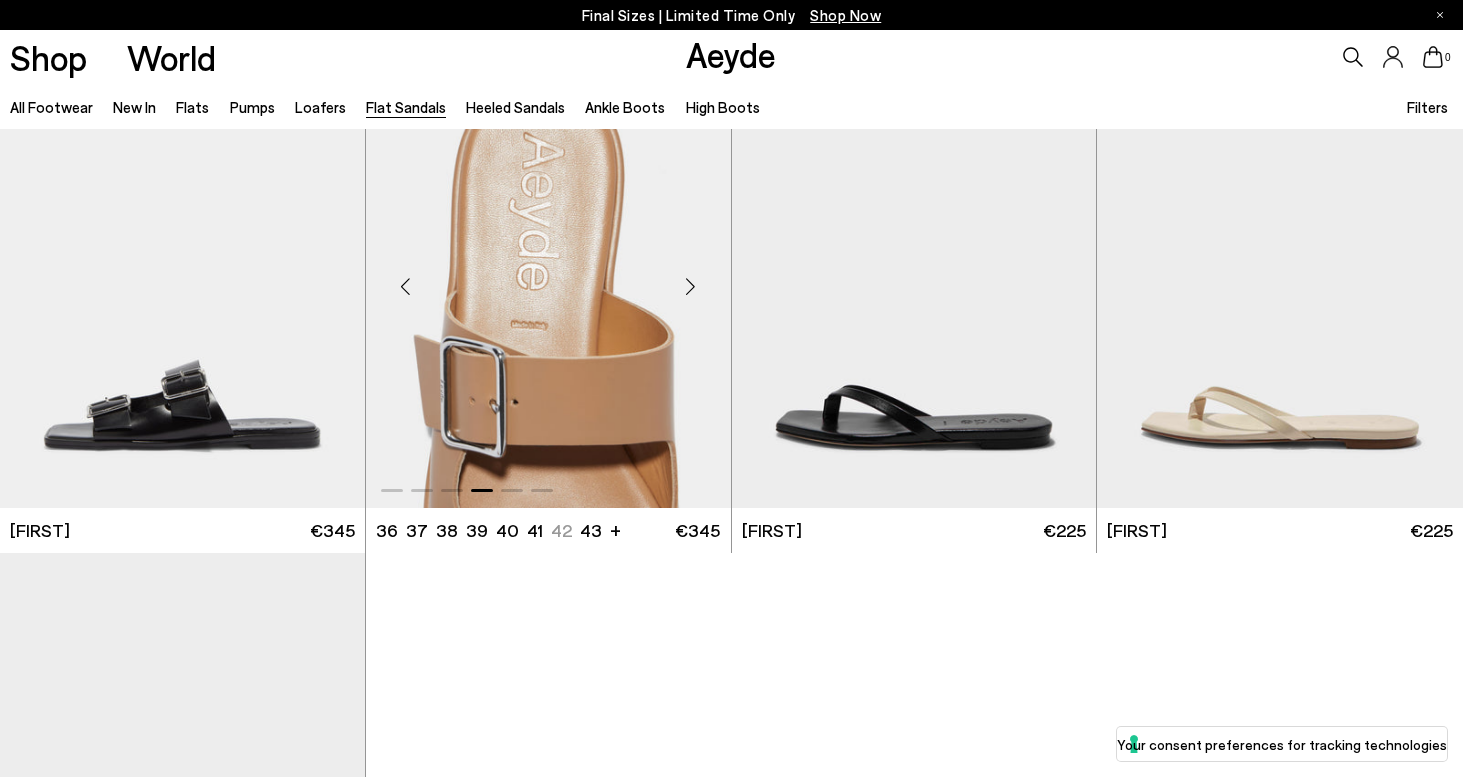 click at bounding box center (691, 287) 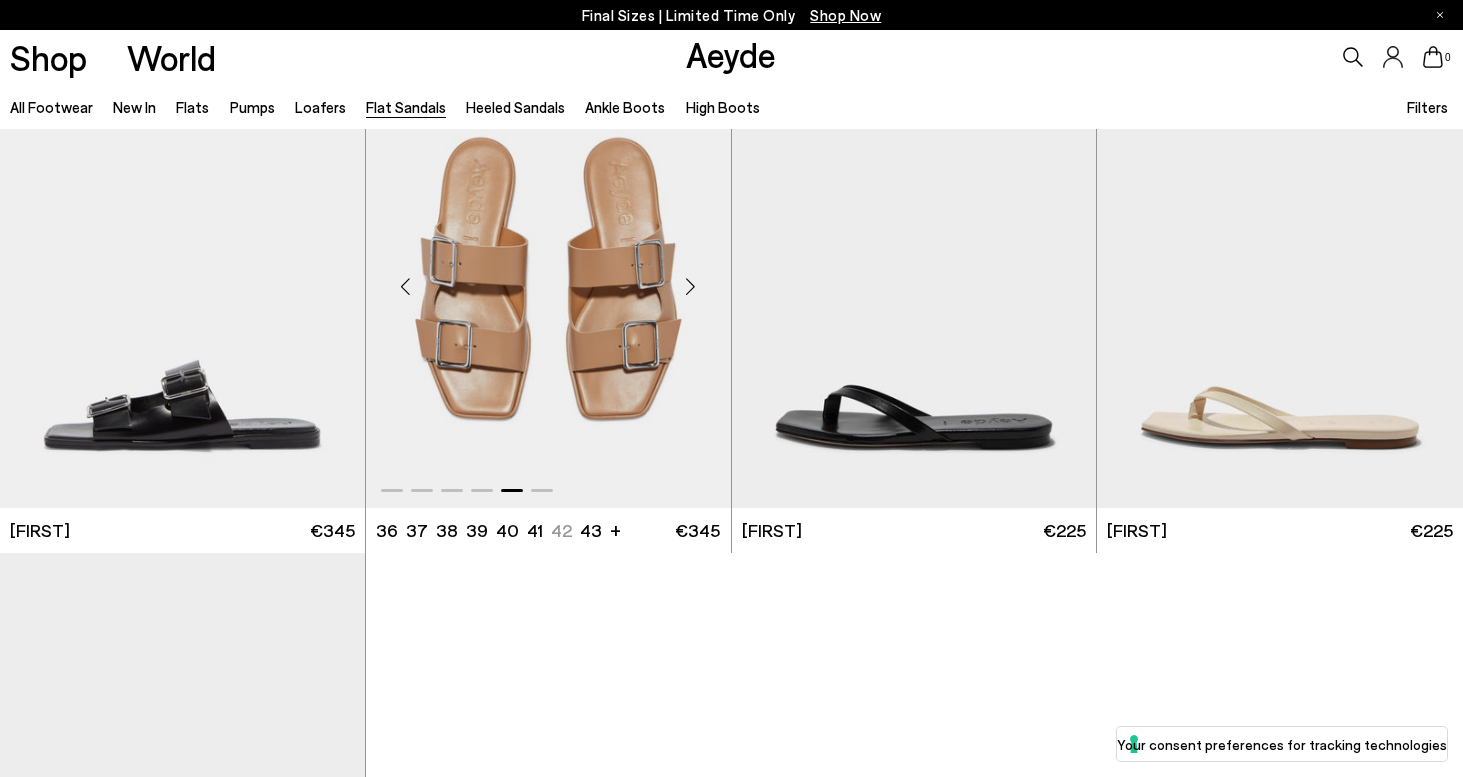 click at bounding box center [691, 287] 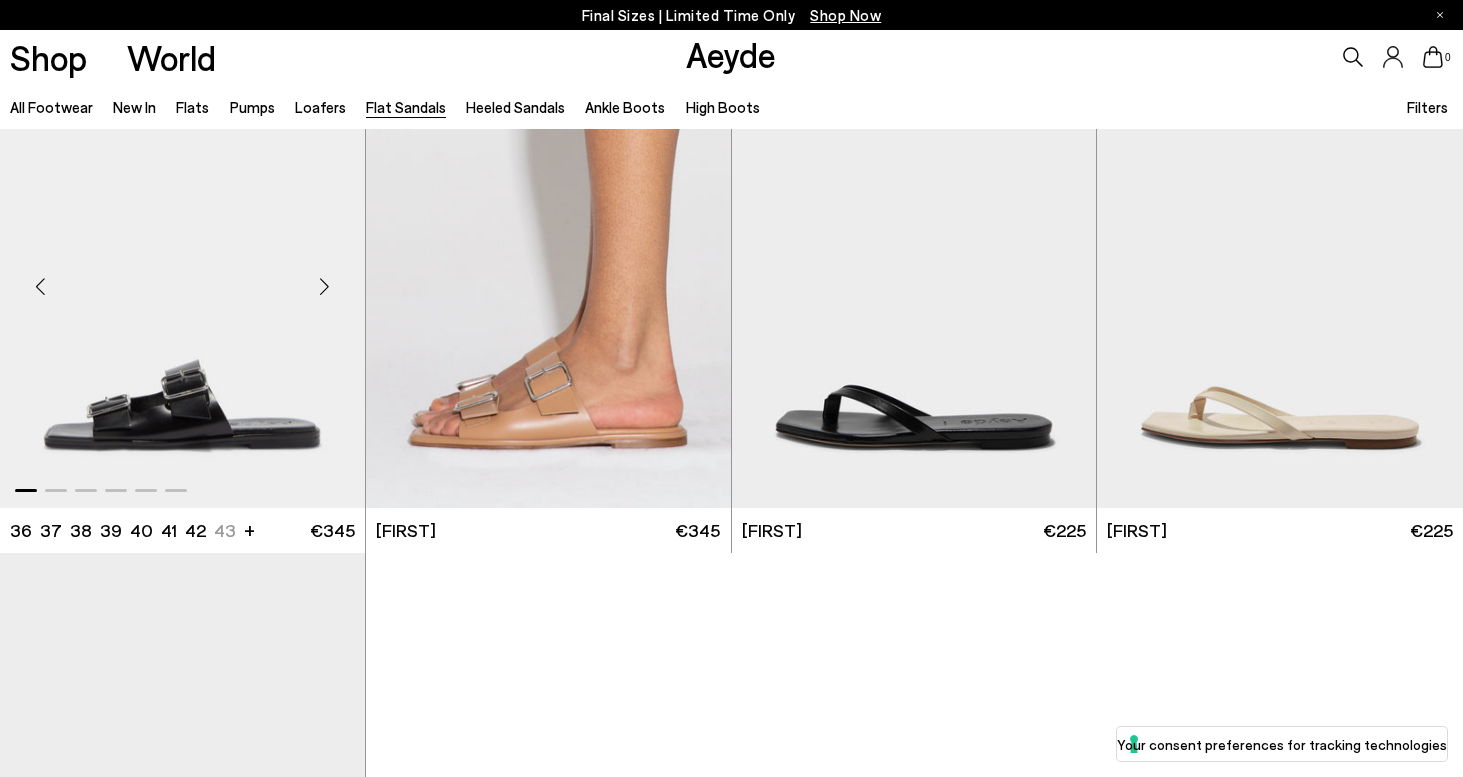 click at bounding box center (325, 287) 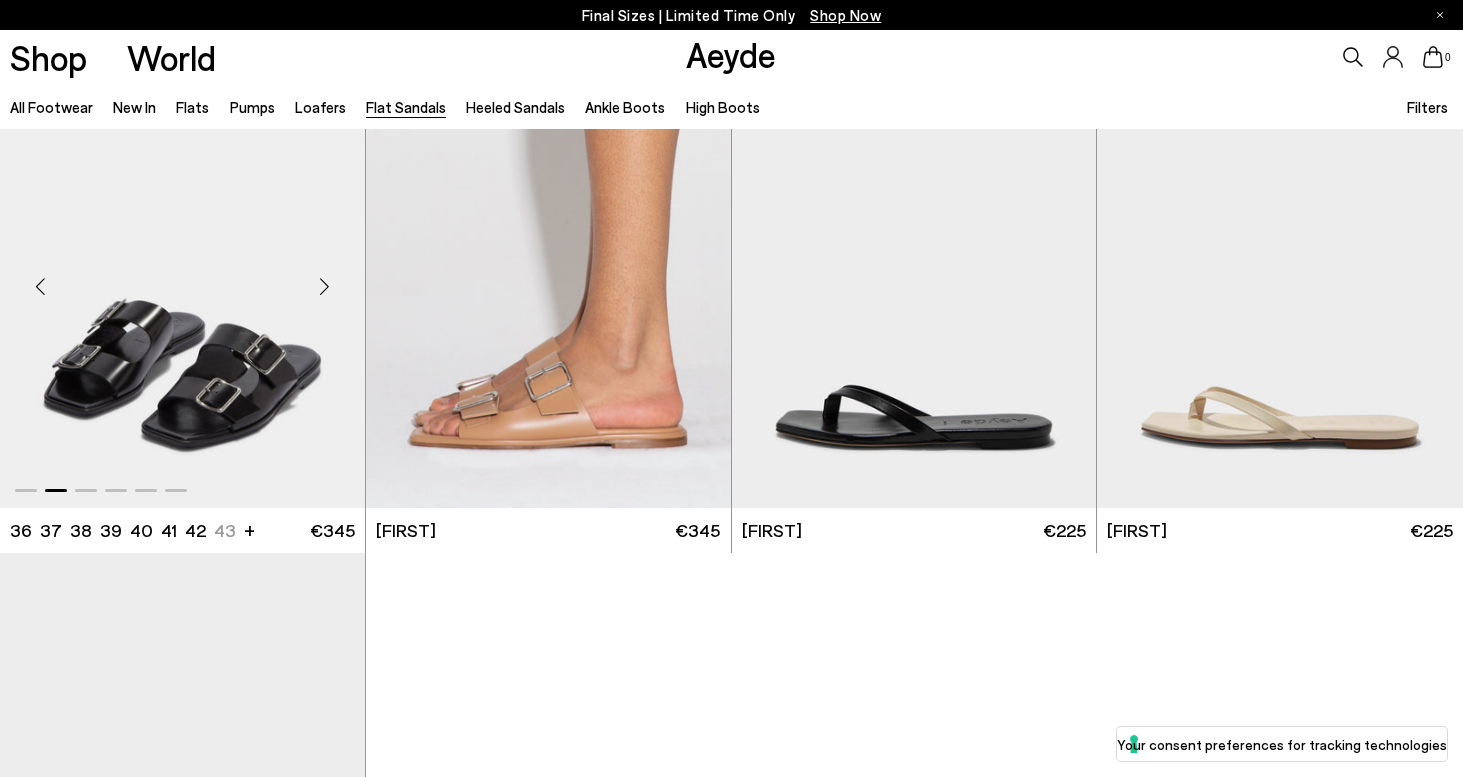 click at bounding box center [325, 287] 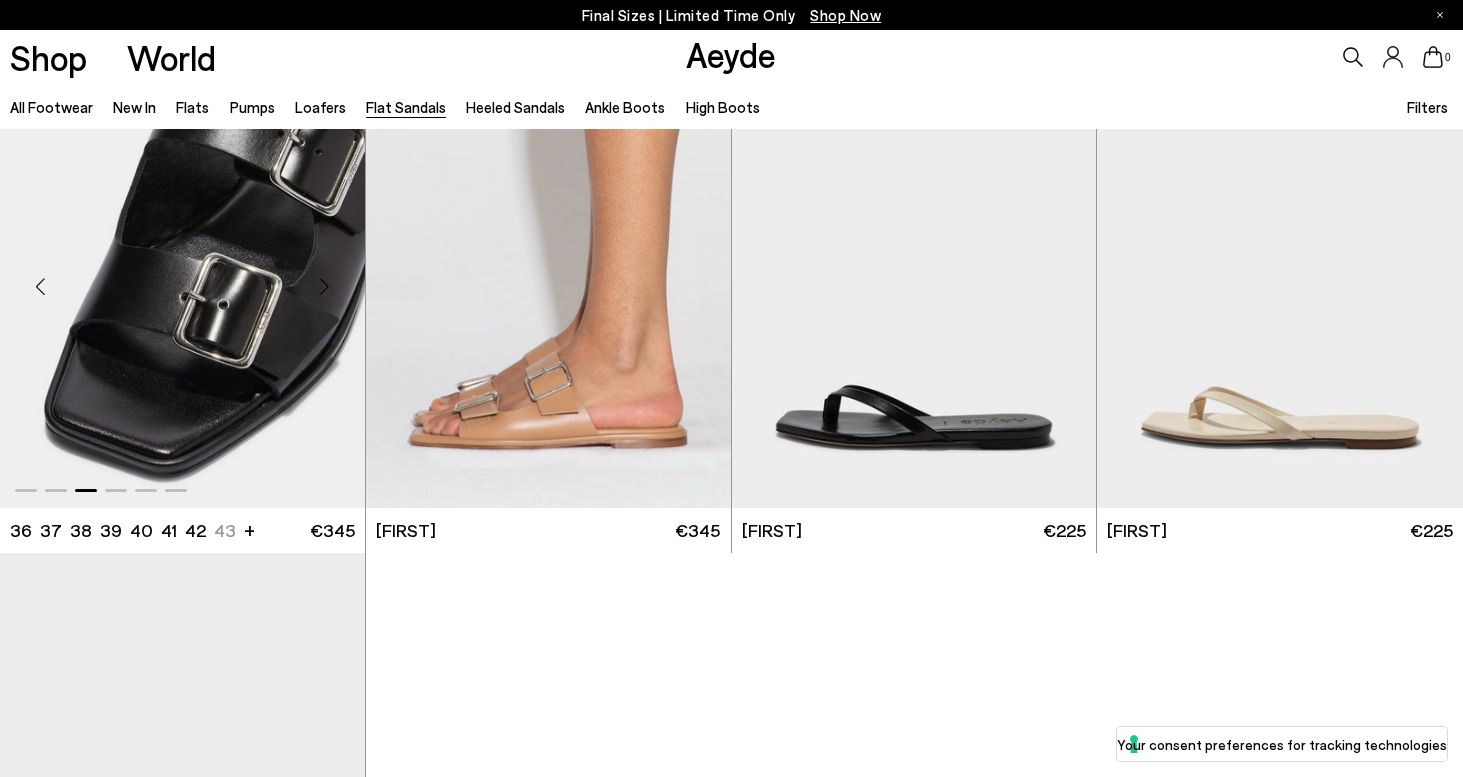 click at bounding box center [325, 287] 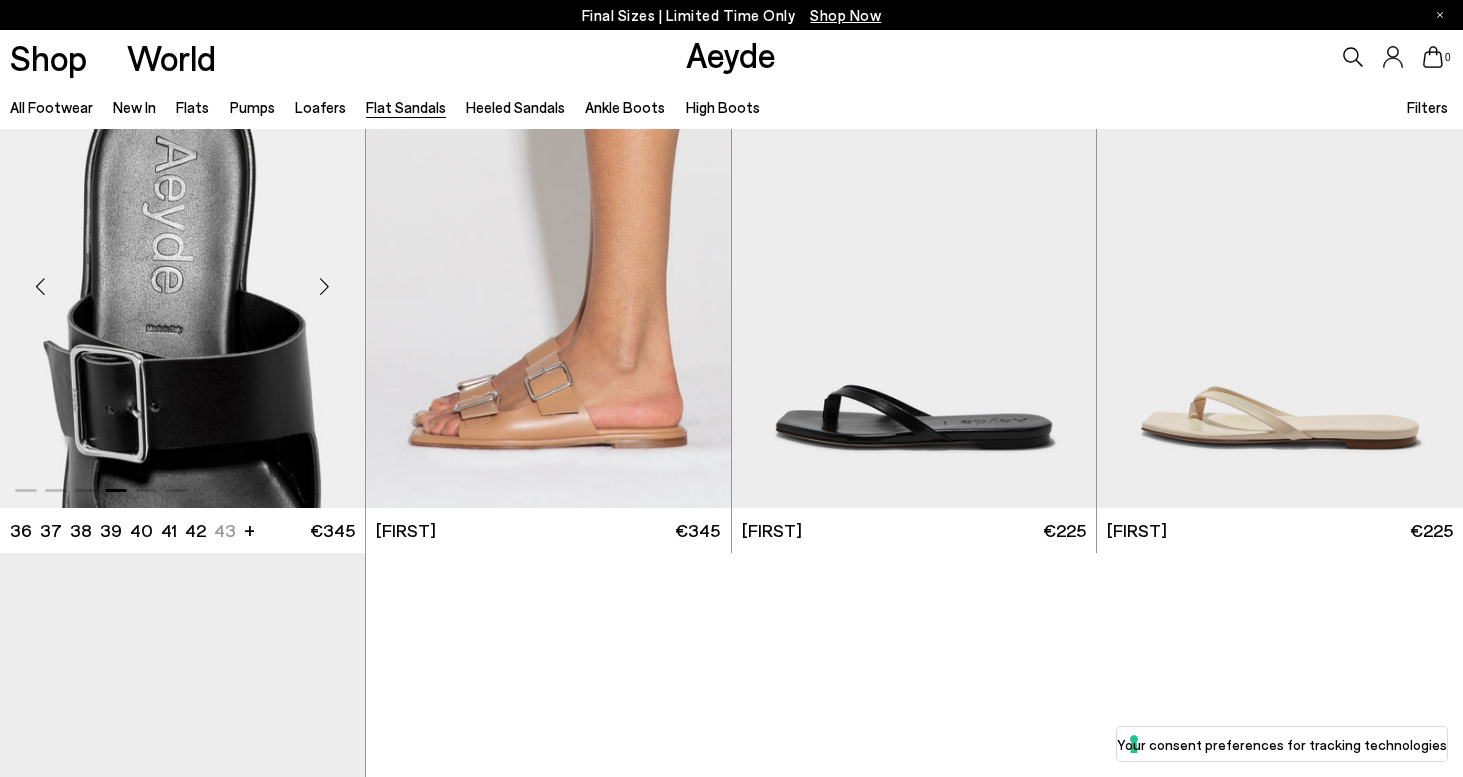 click at bounding box center [325, 287] 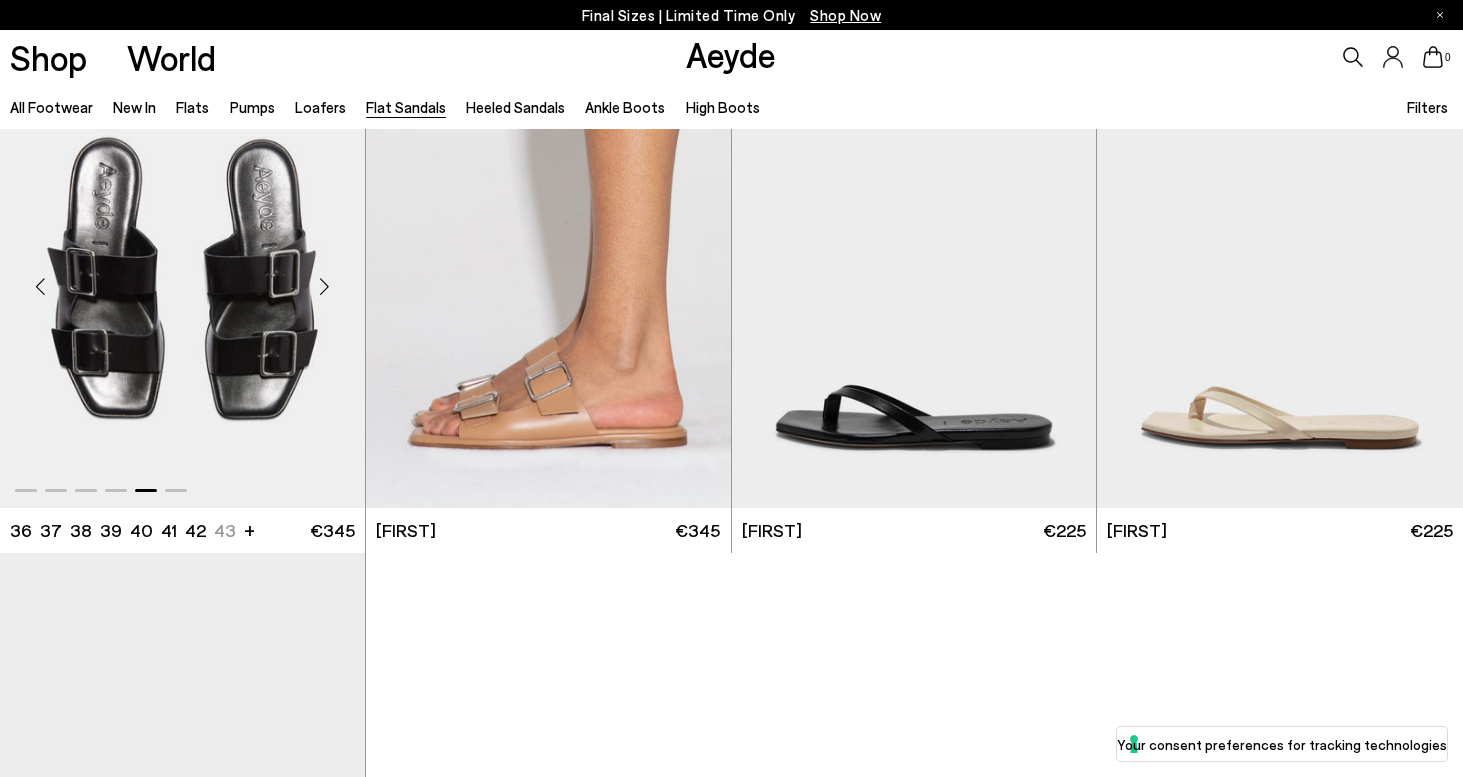 click at bounding box center [325, 287] 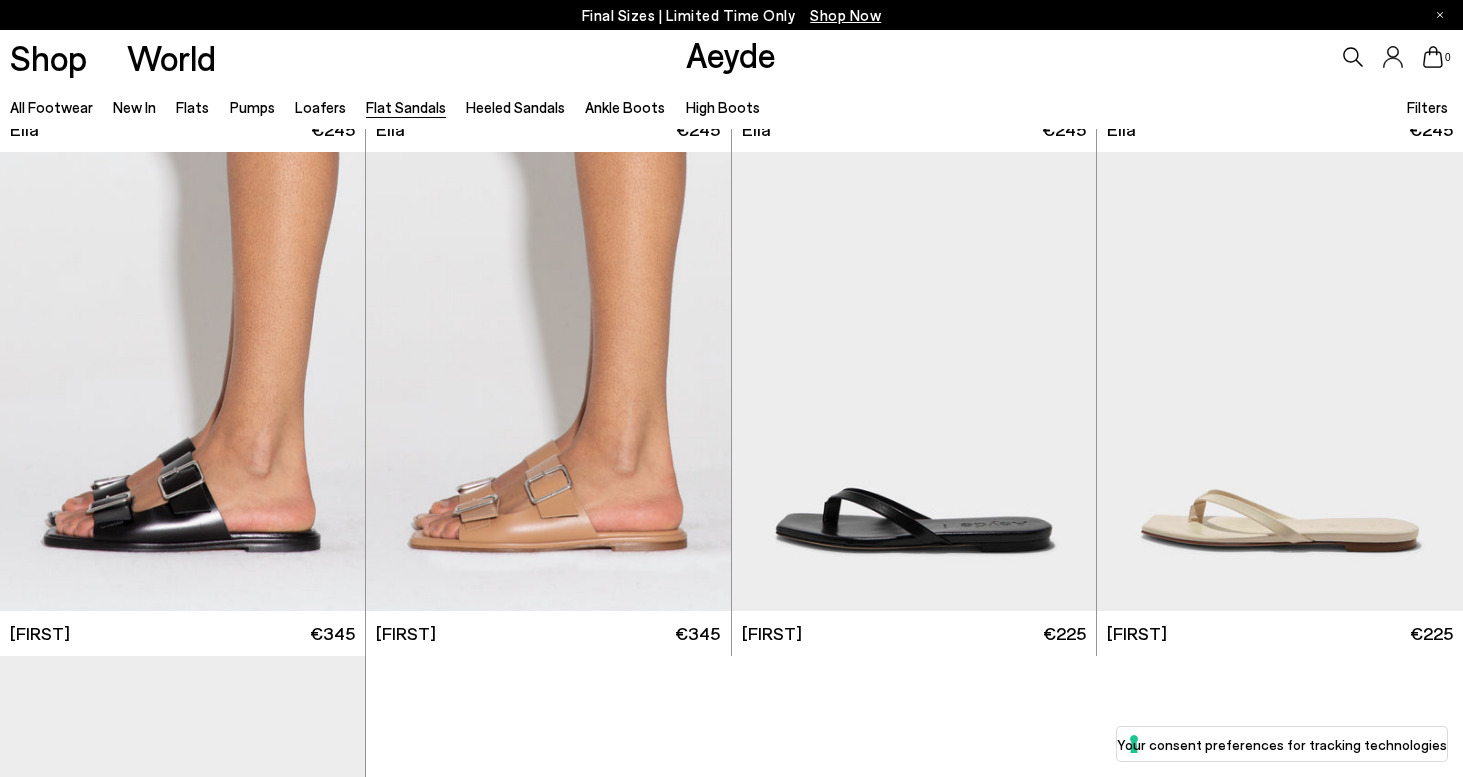 scroll, scrollTop: 2219, scrollLeft: 0, axis: vertical 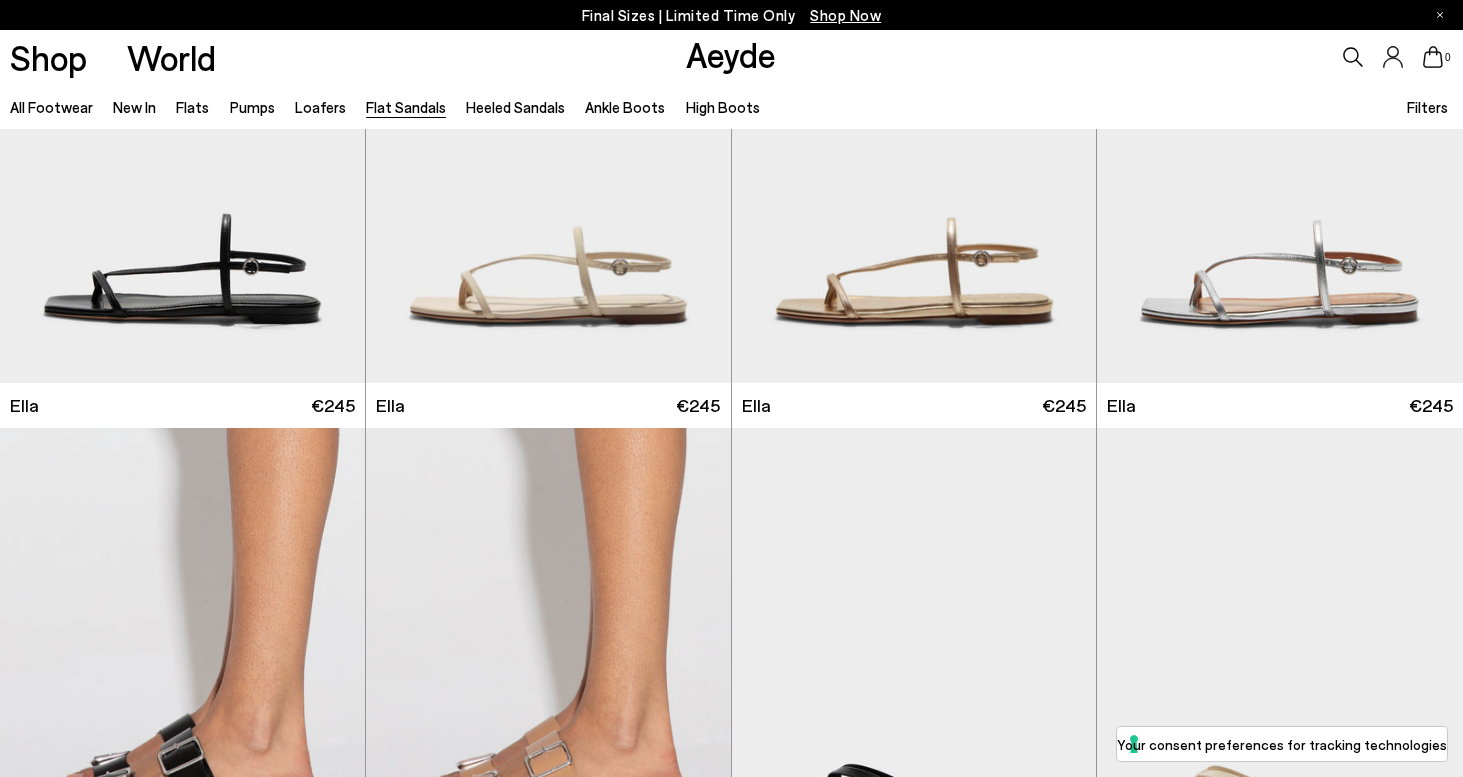 click 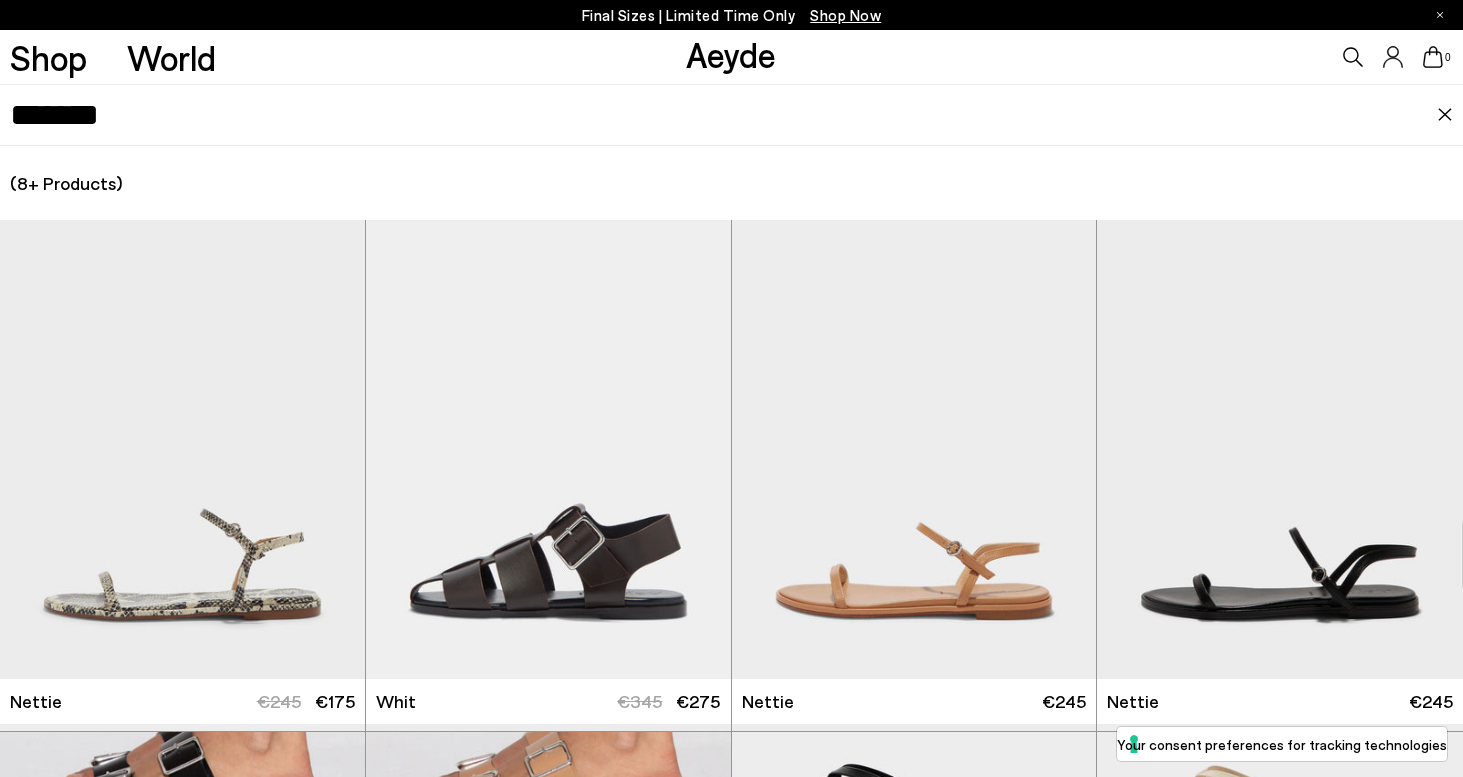 type on "*******" 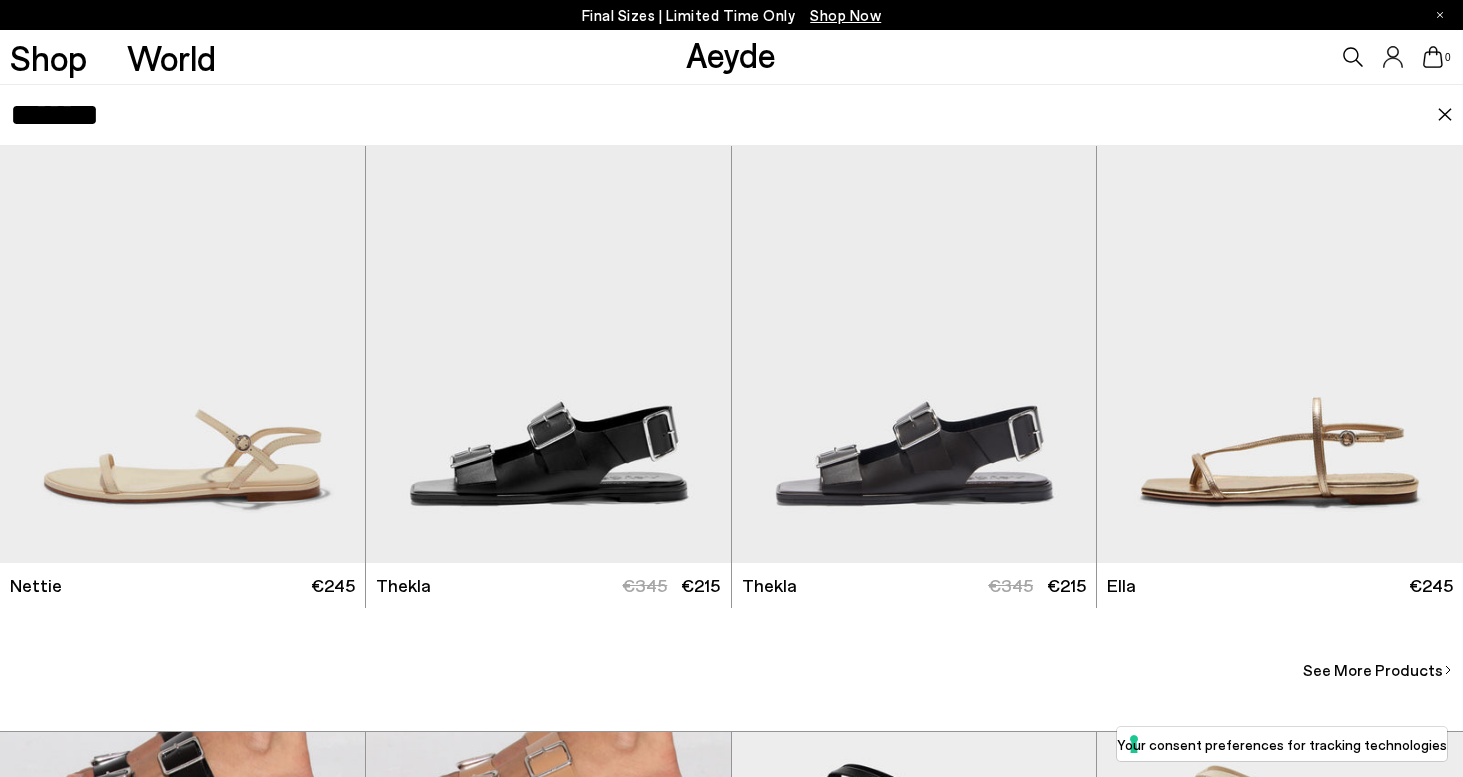 scroll, scrollTop: 620, scrollLeft: 0, axis: vertical 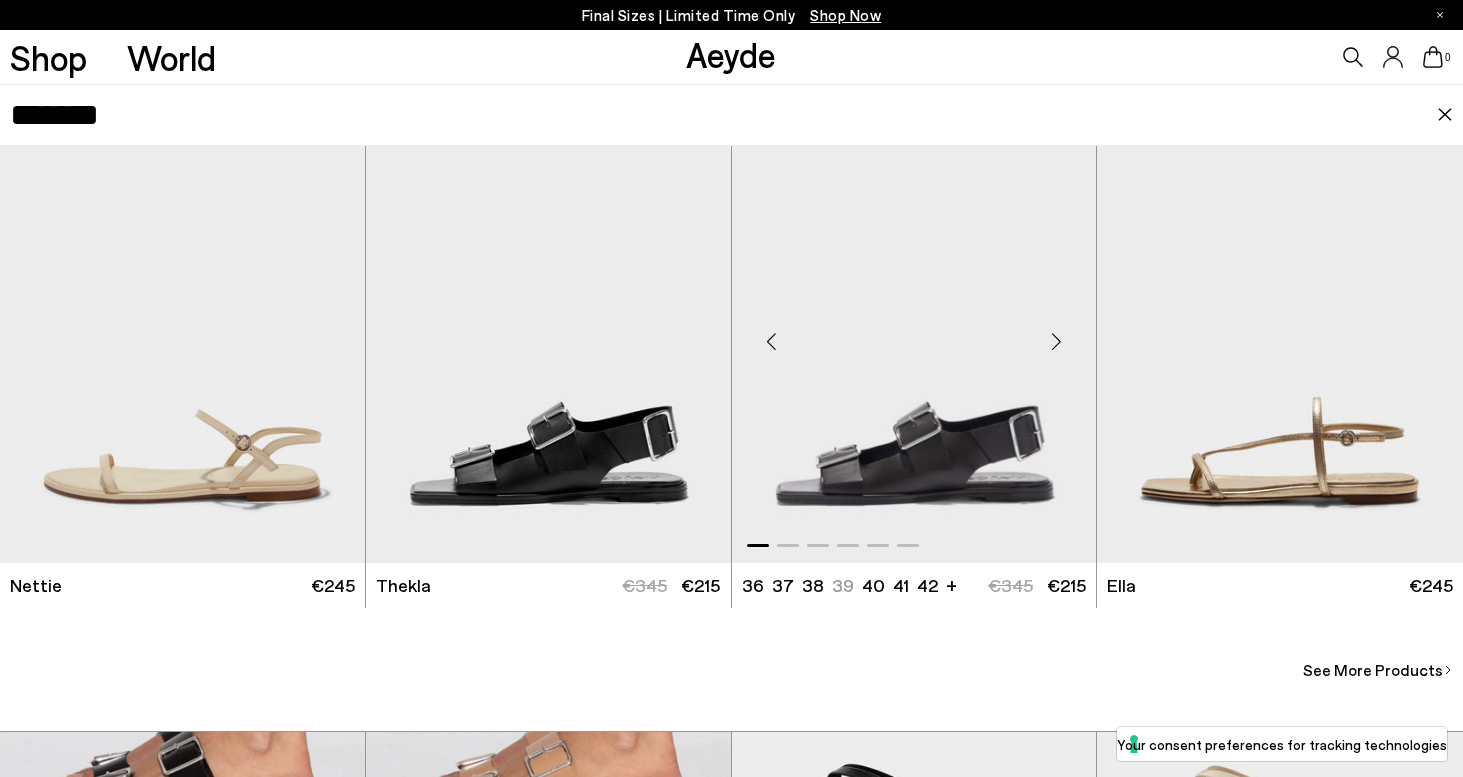 click at bounding box center [1056, 341] 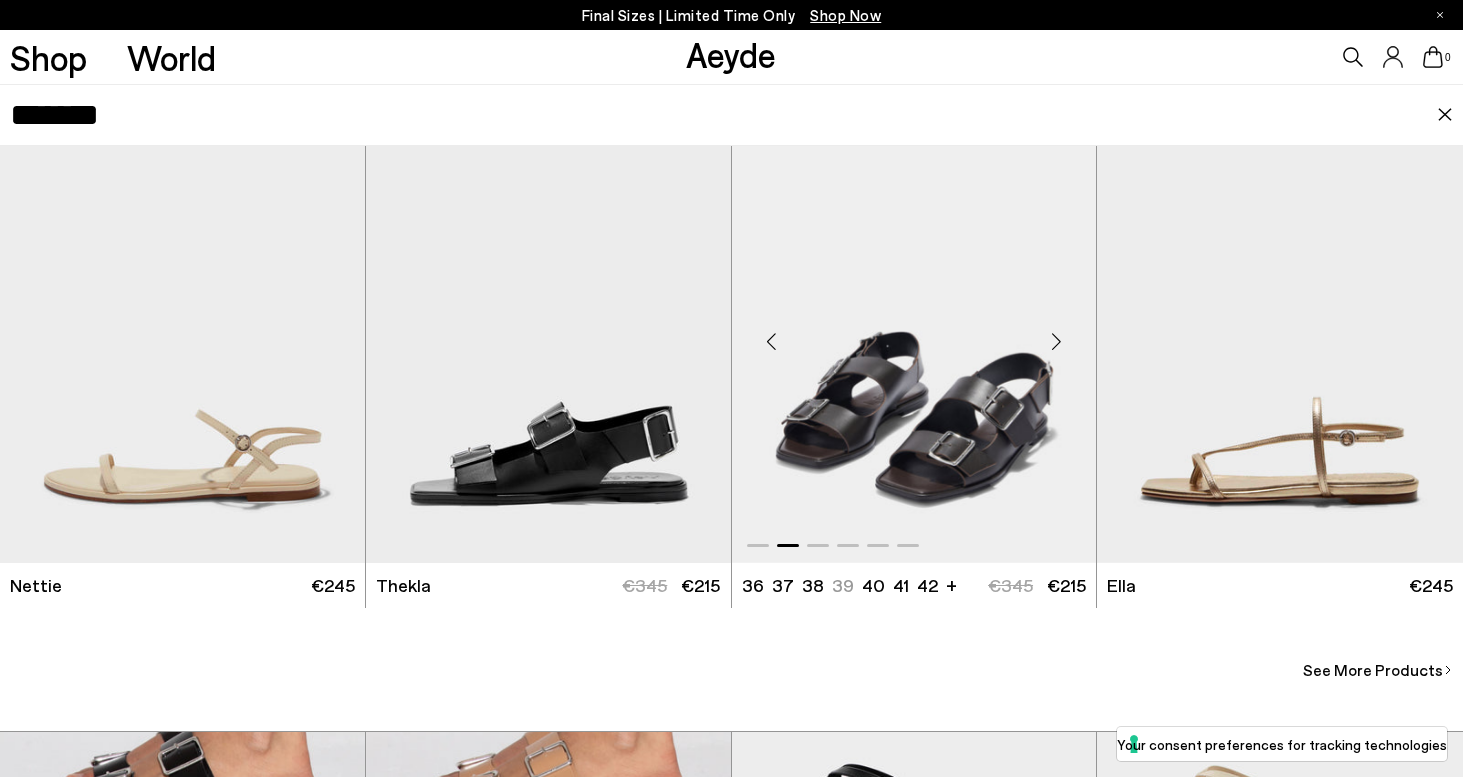 click at bounding box center [1056, 341] 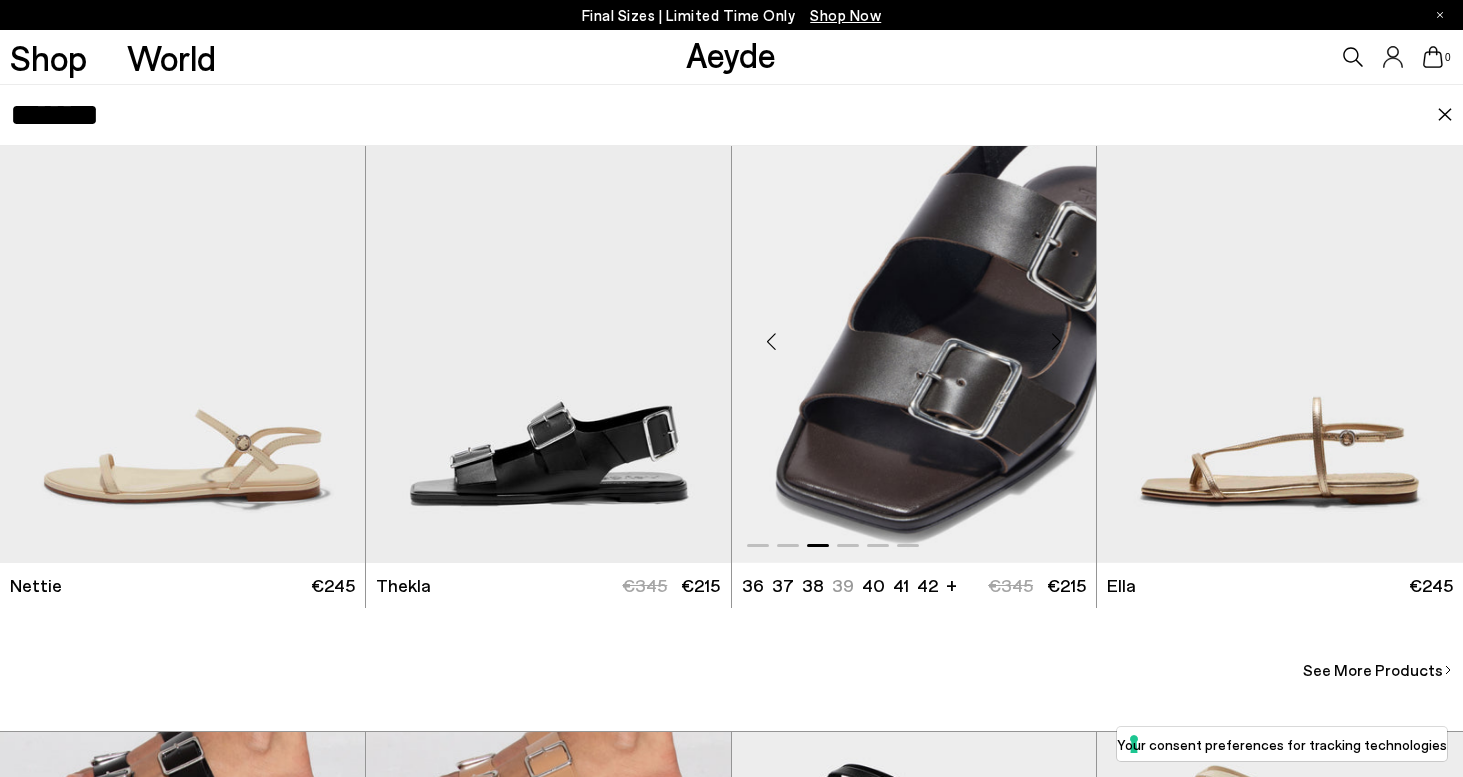click at bounding box center [1056, 341] 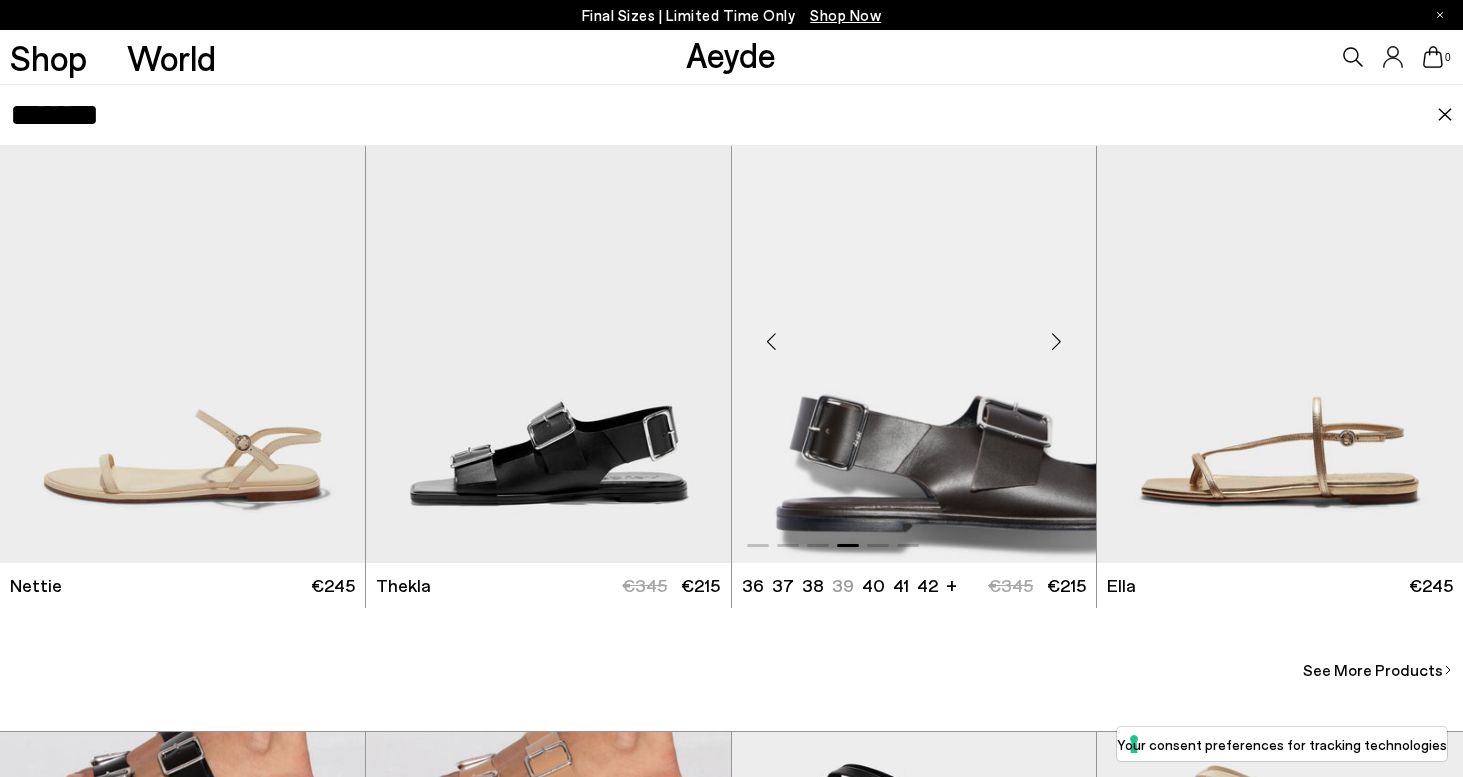 click at bounding box center (1056, 341) 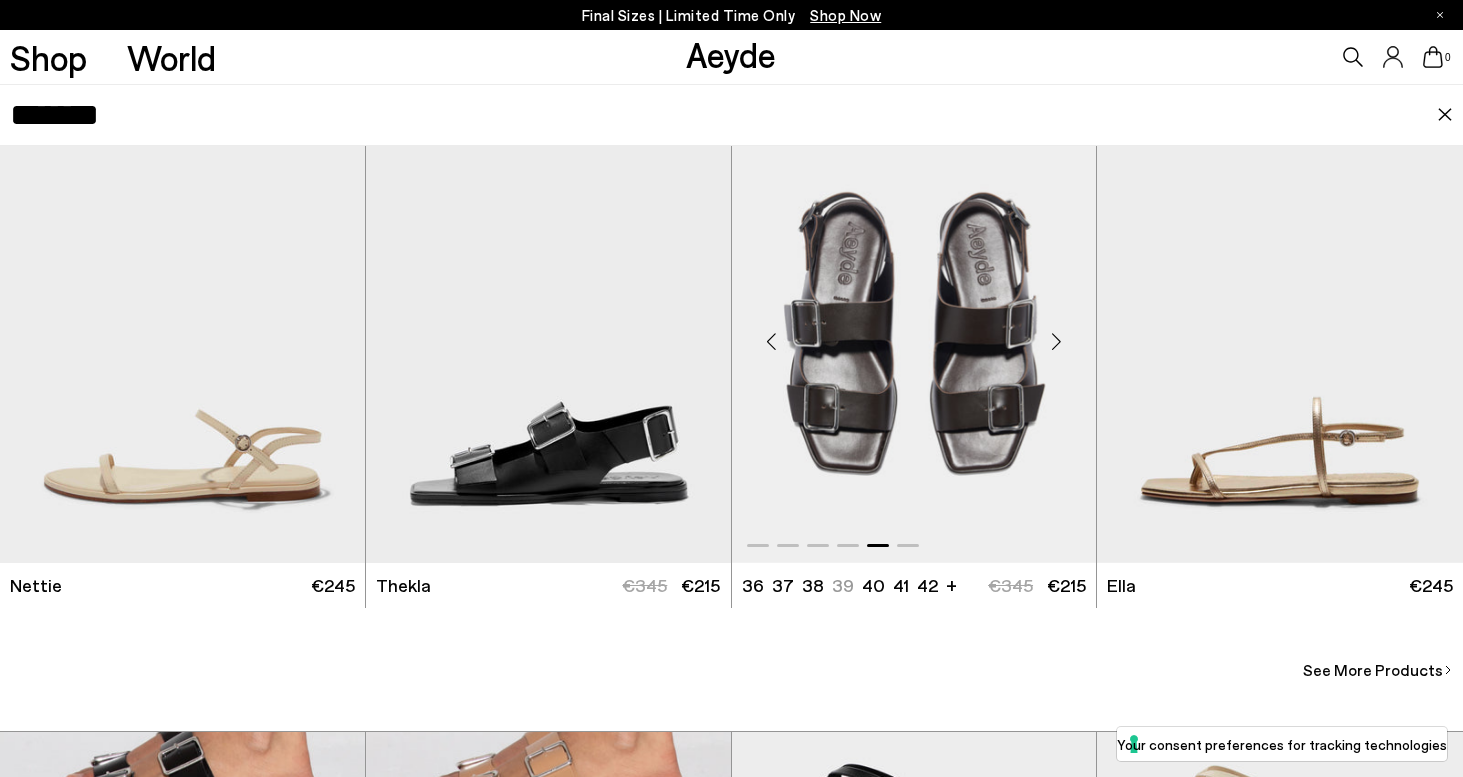 click at bounding box center [1056, 341] 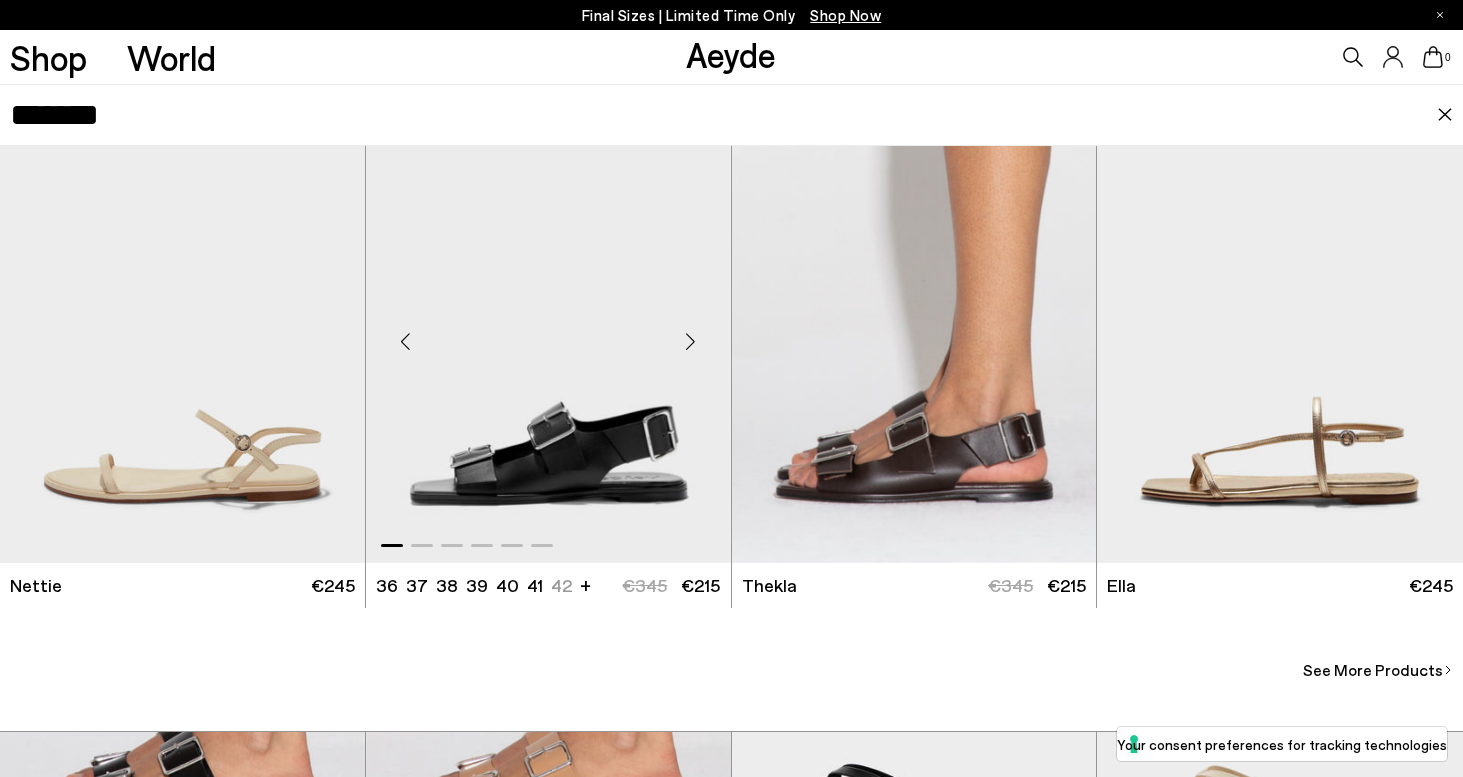 click at bounding box center (691, 341) 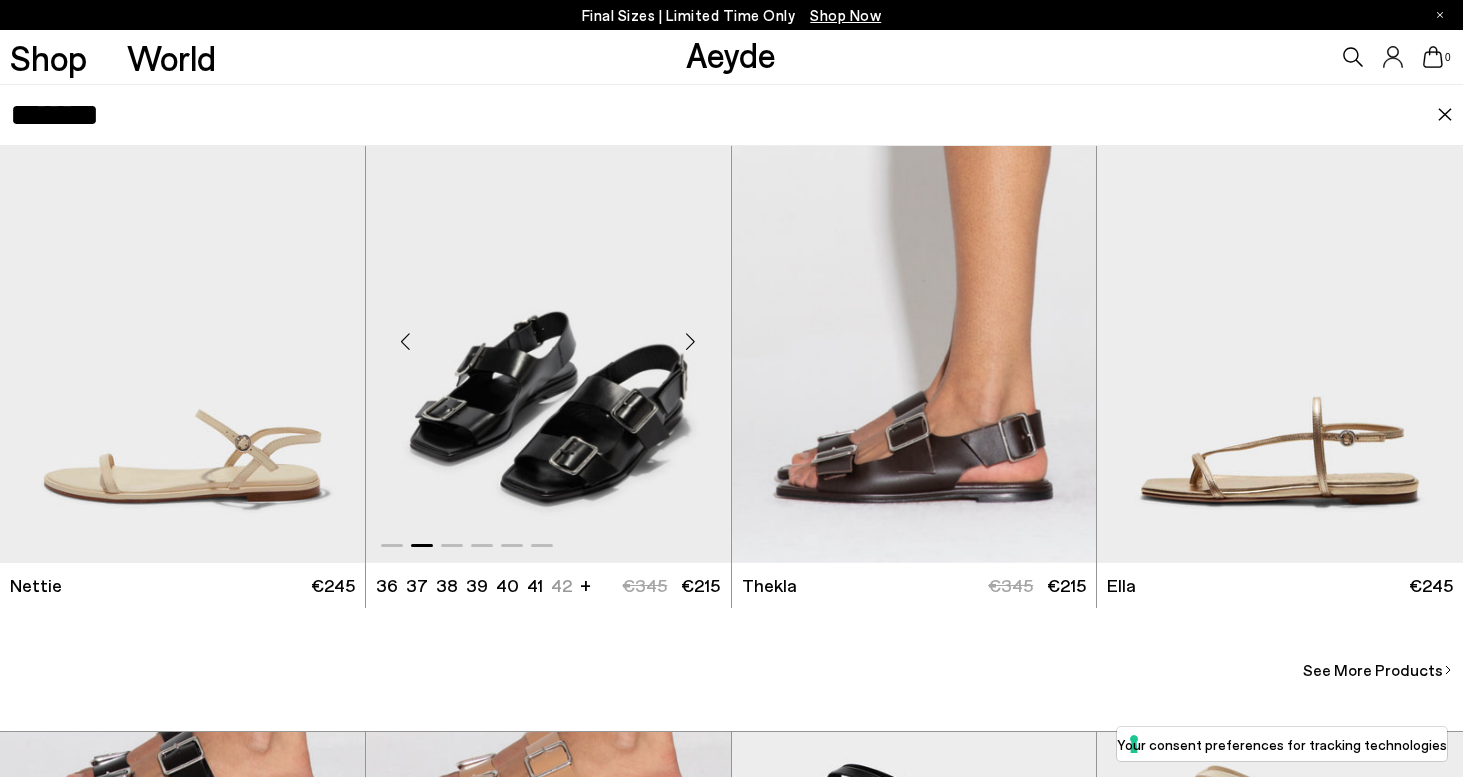 click at bounding box center [691, 341] 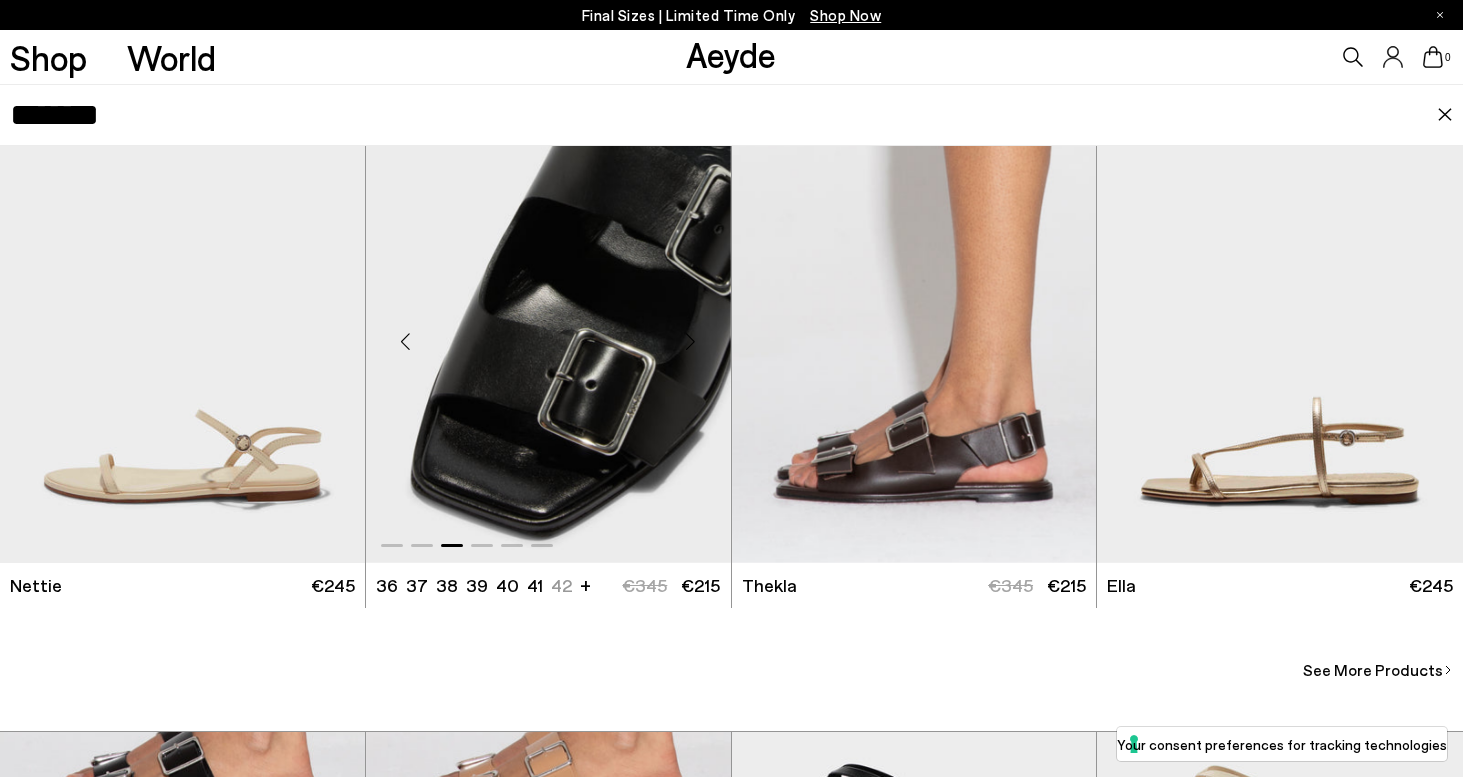 click at bounding box center (691, 341) 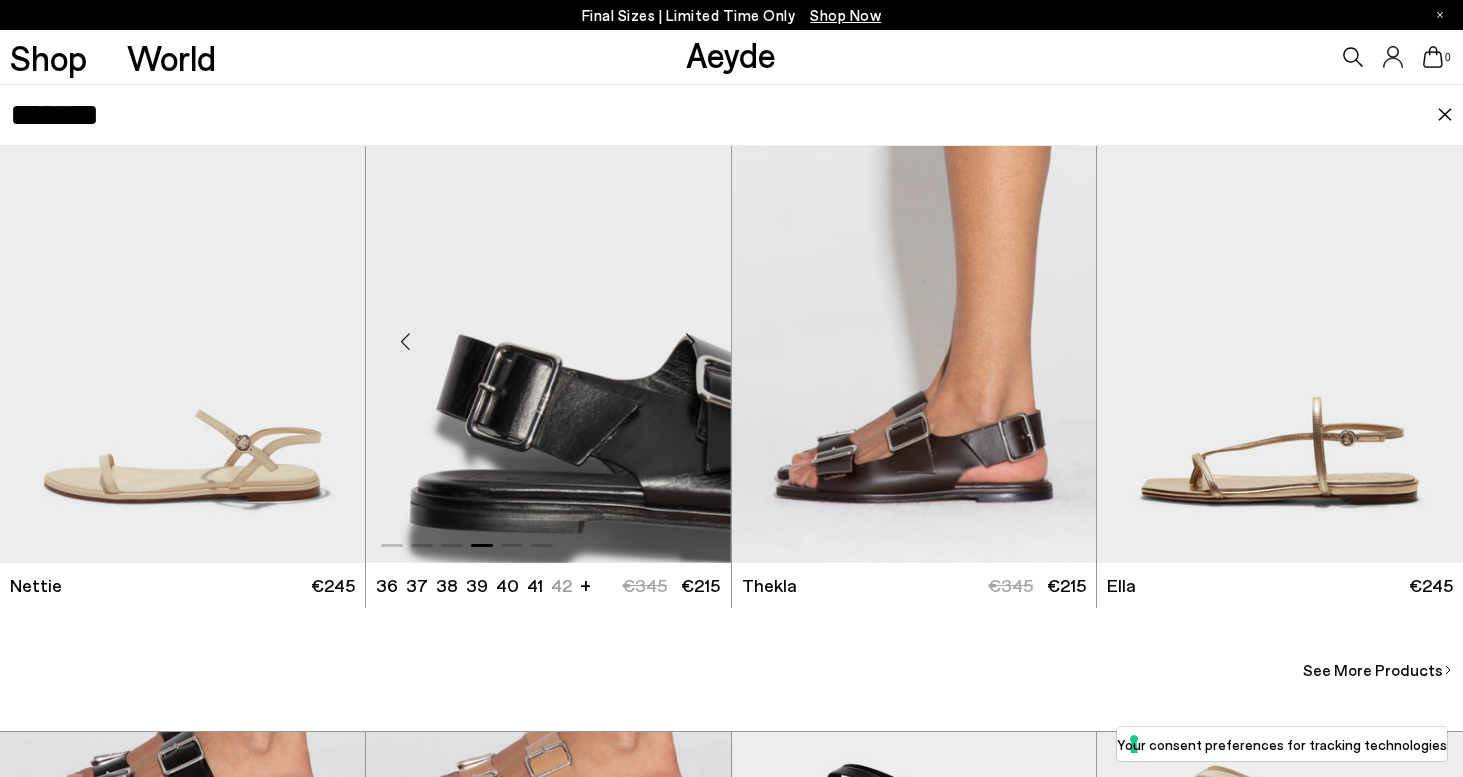 click at bounding box center (691, 341) 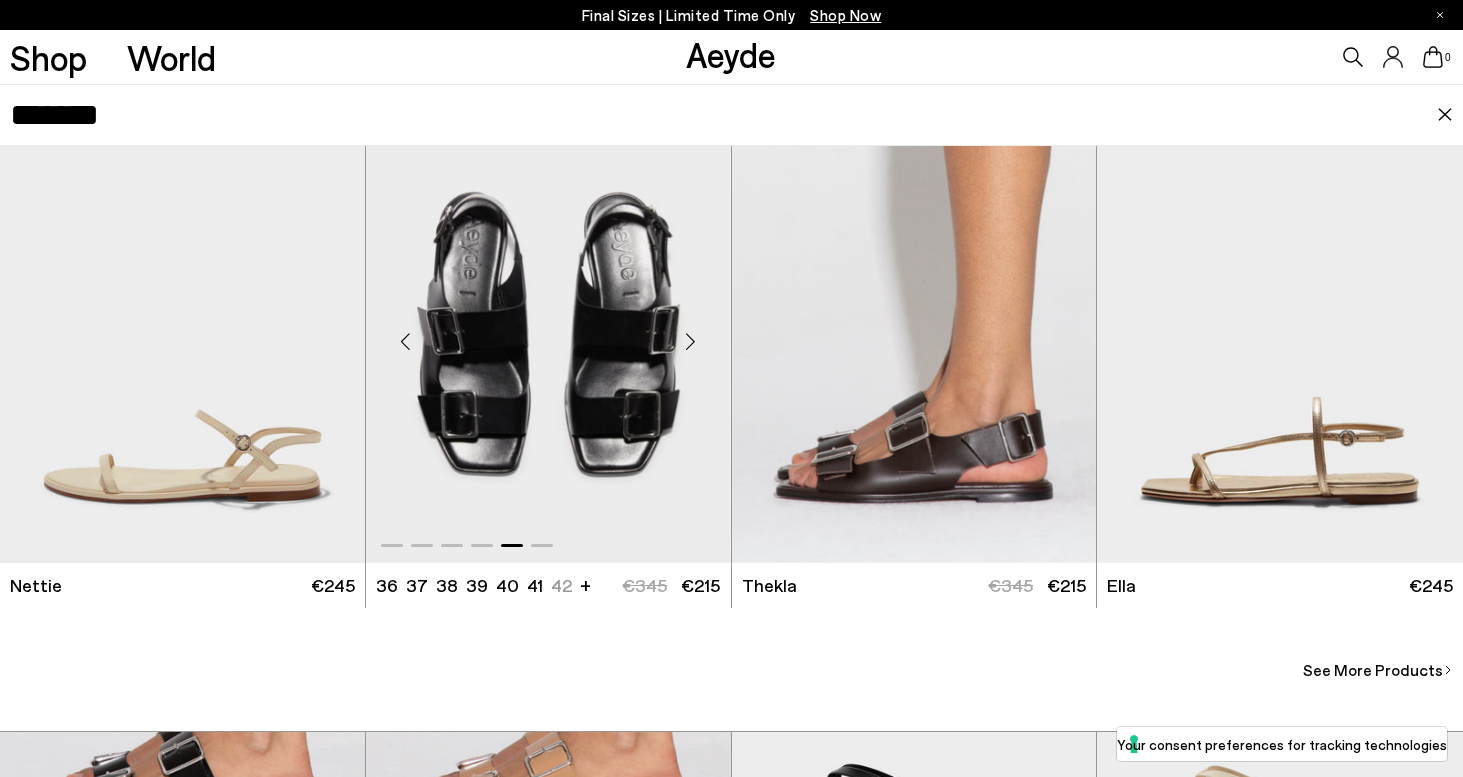 click at bounding box center (691, 341) 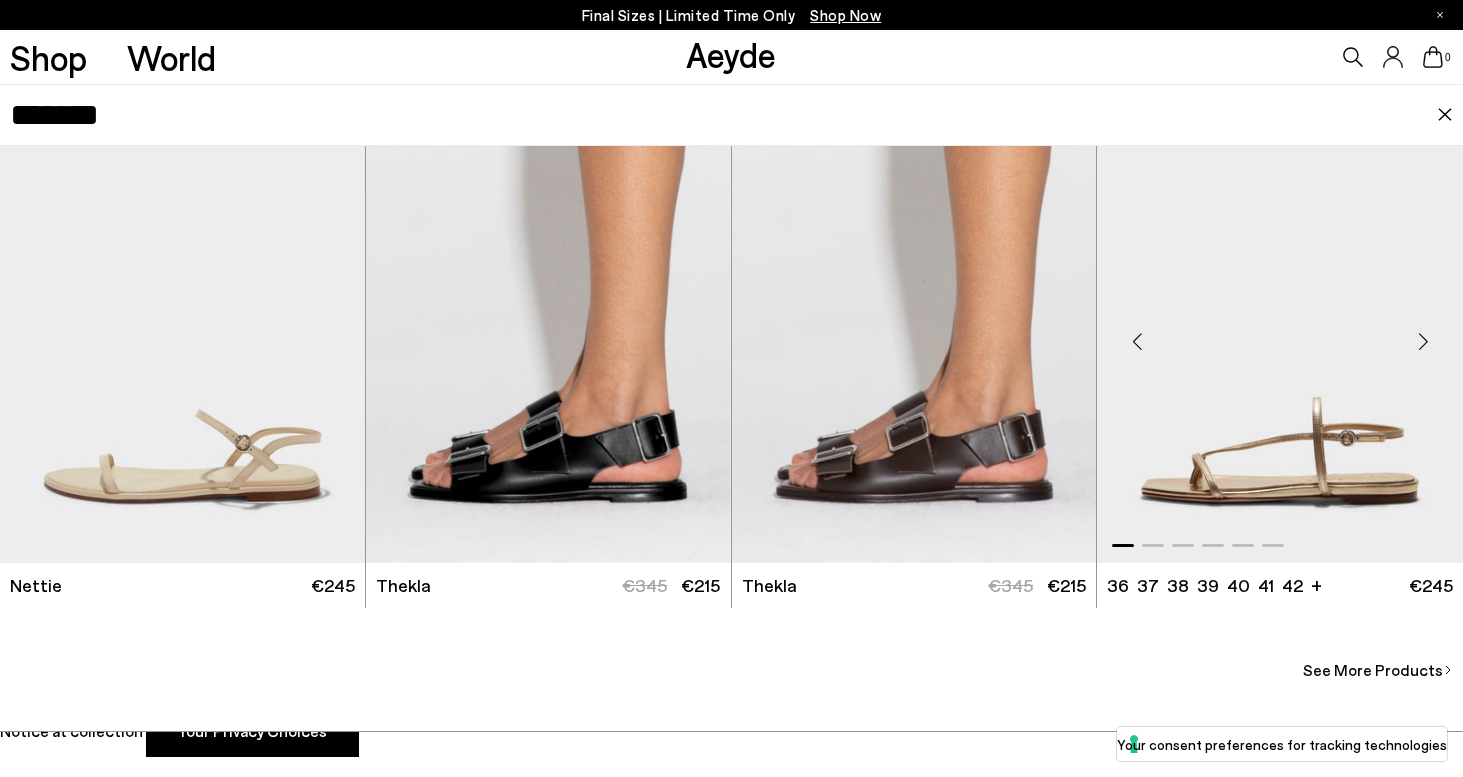 scroll, scrollTop: 3602, scrollLeft: 0, axis: vertical 